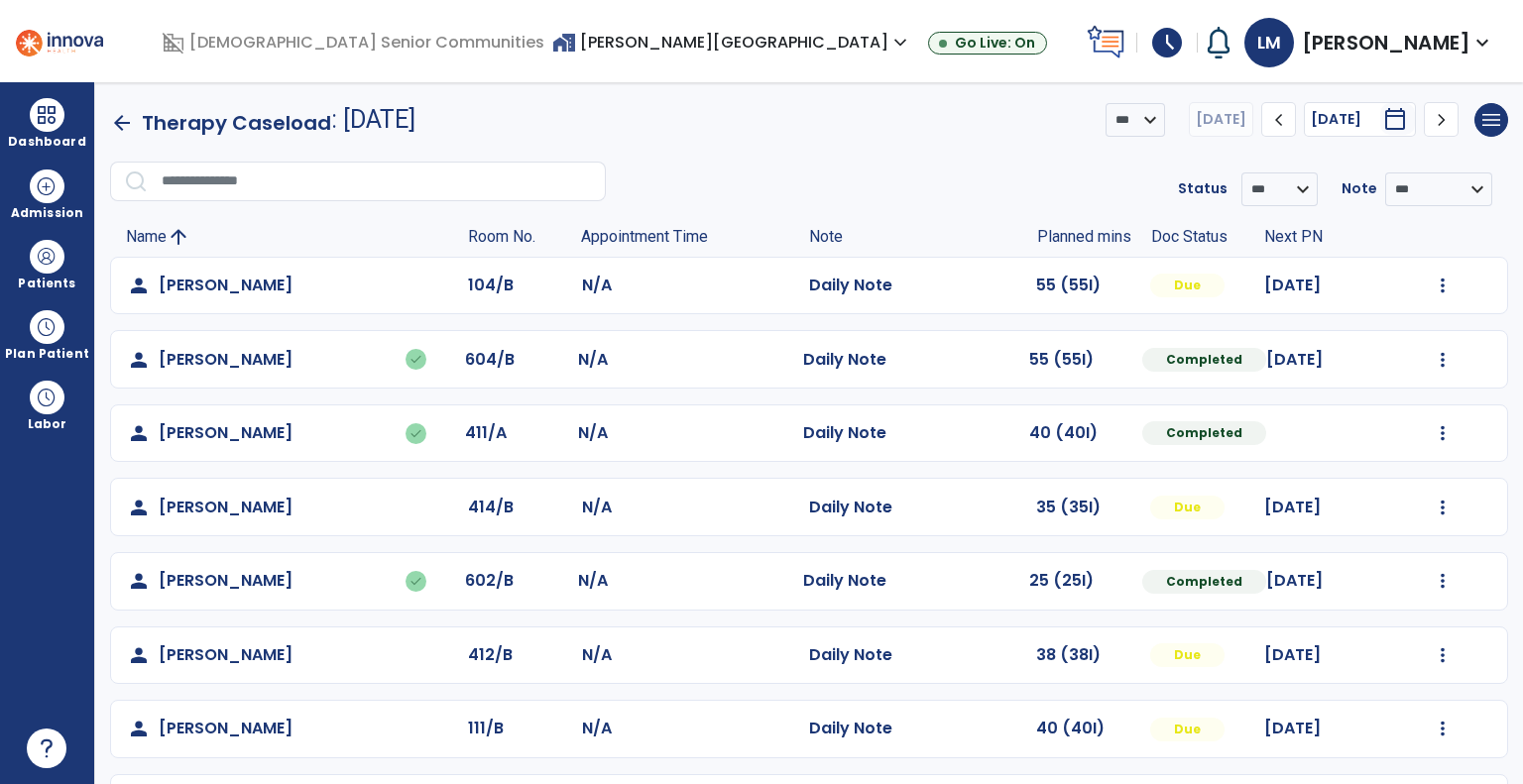 scroll, scrollTop: 0, scrollLeft: 0, axis: both 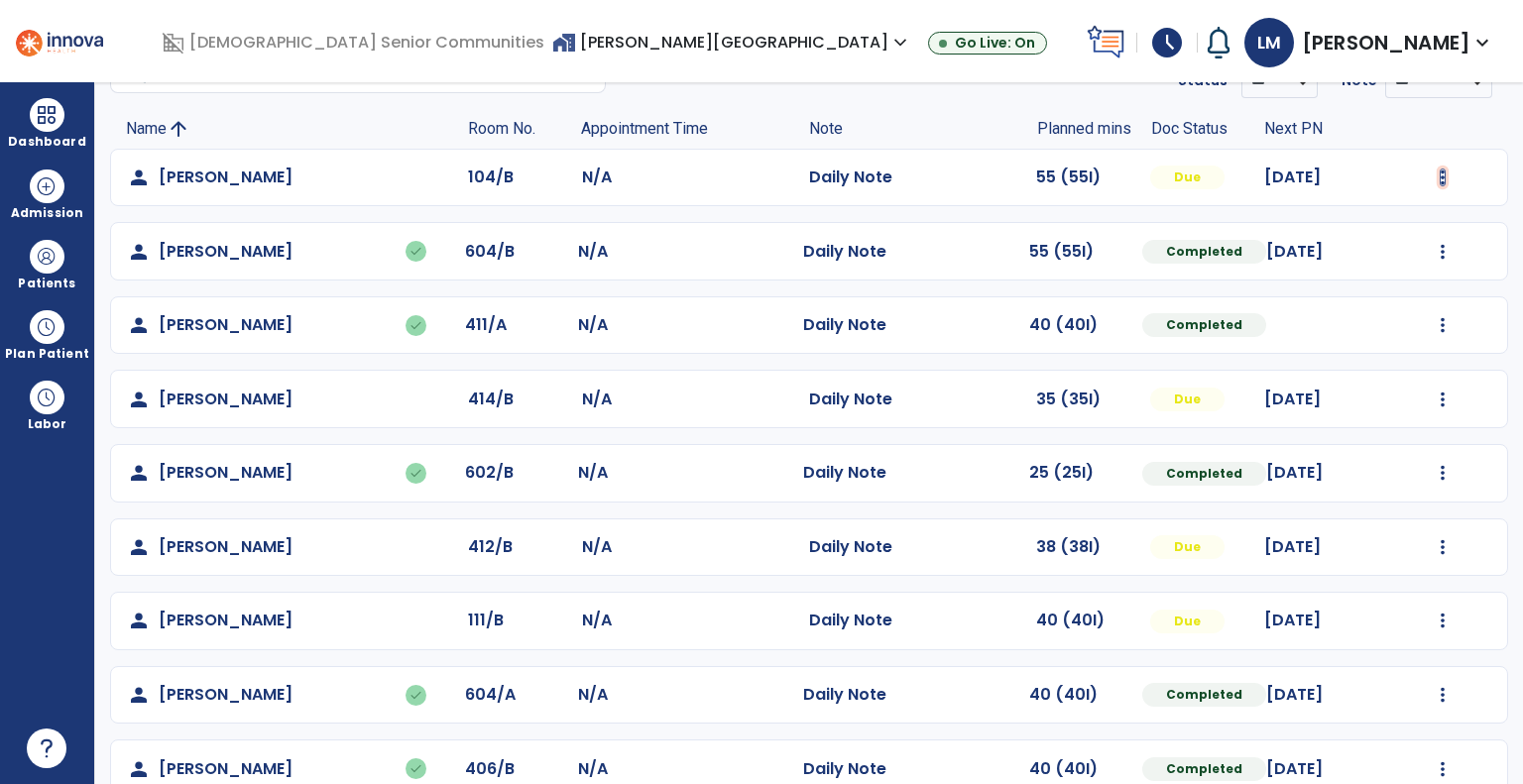 click at bounding box center (1443, 177) 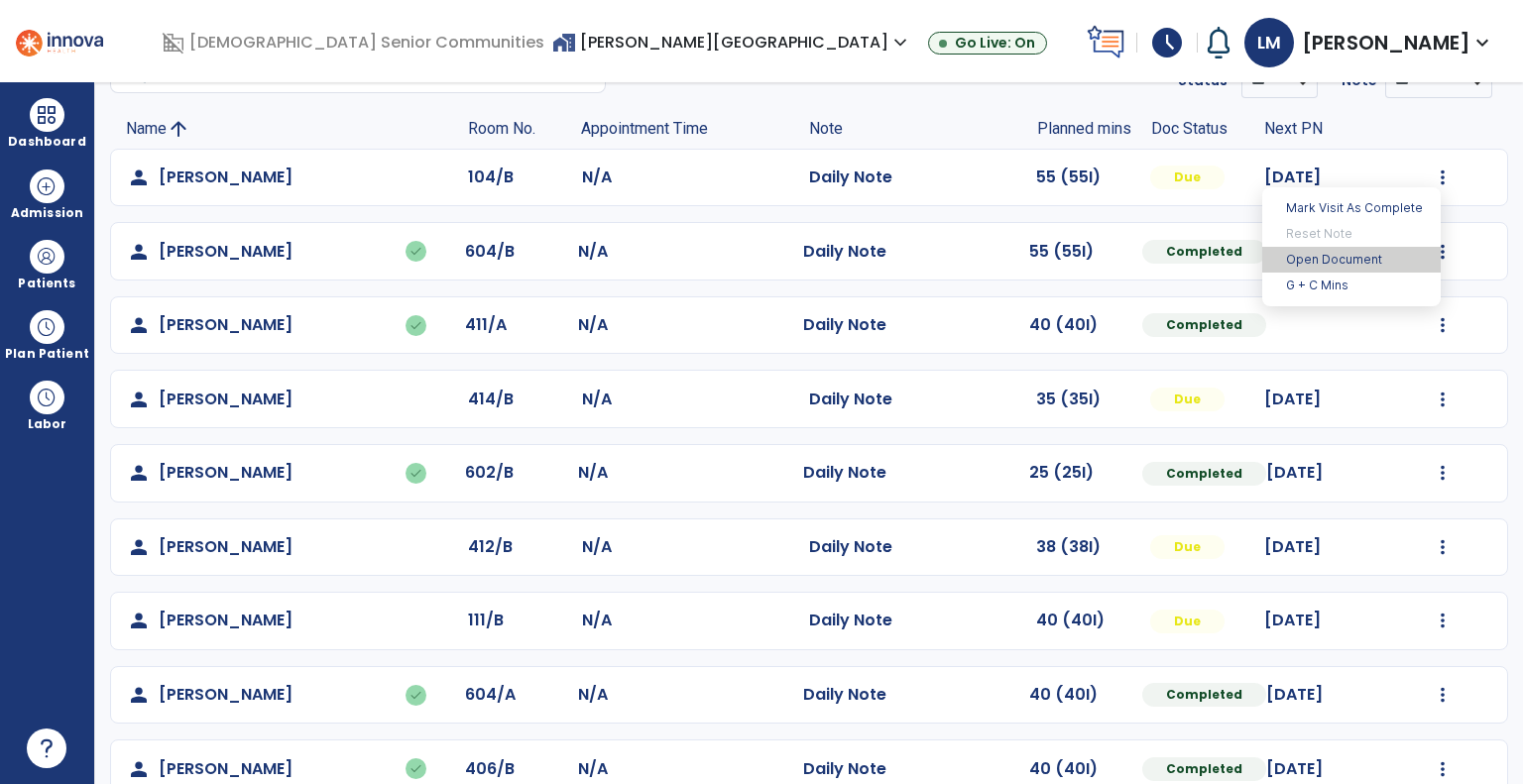 click on "Open Document" at bounding box center (1351, 260) 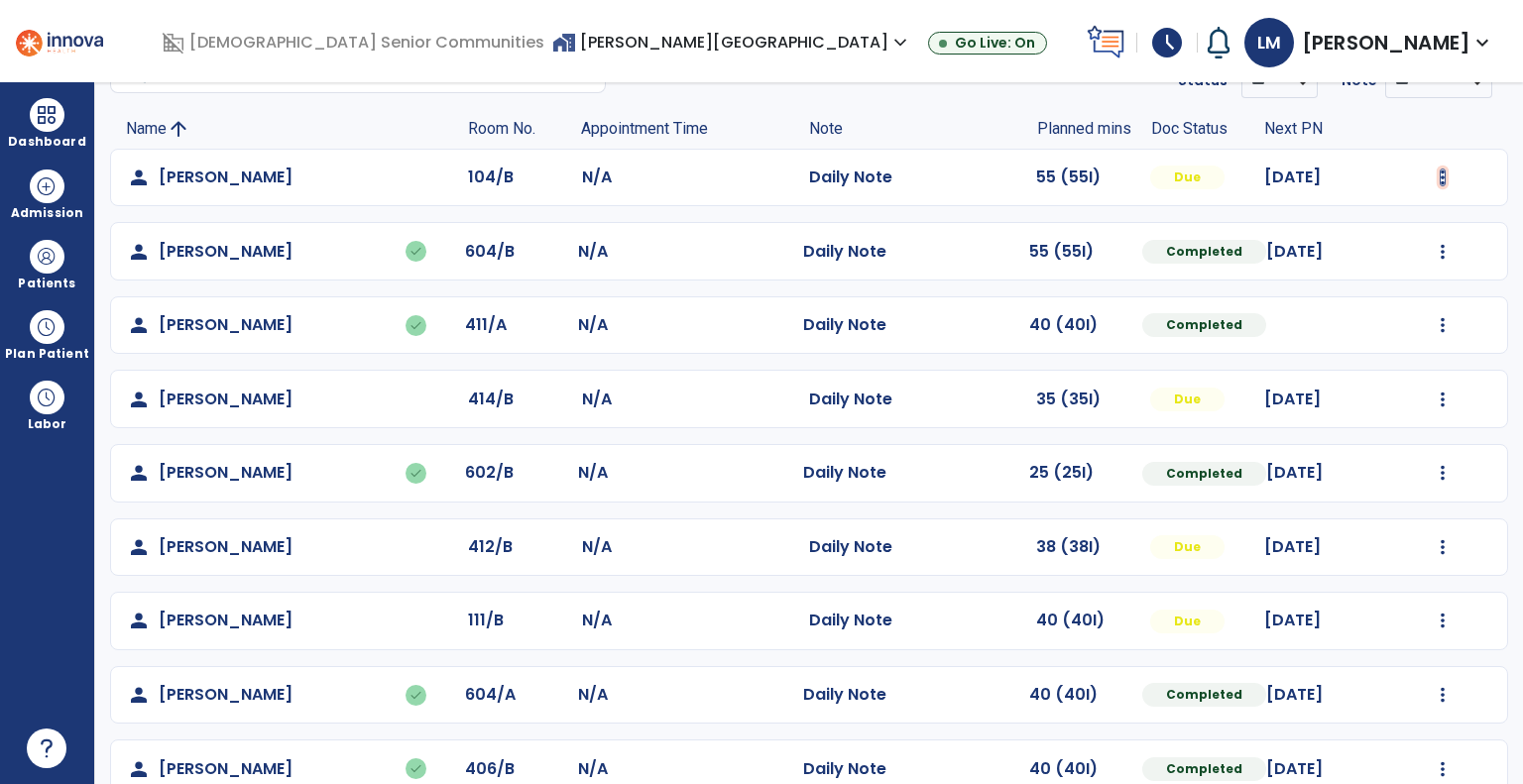 click at bounding box center (1443, 177) 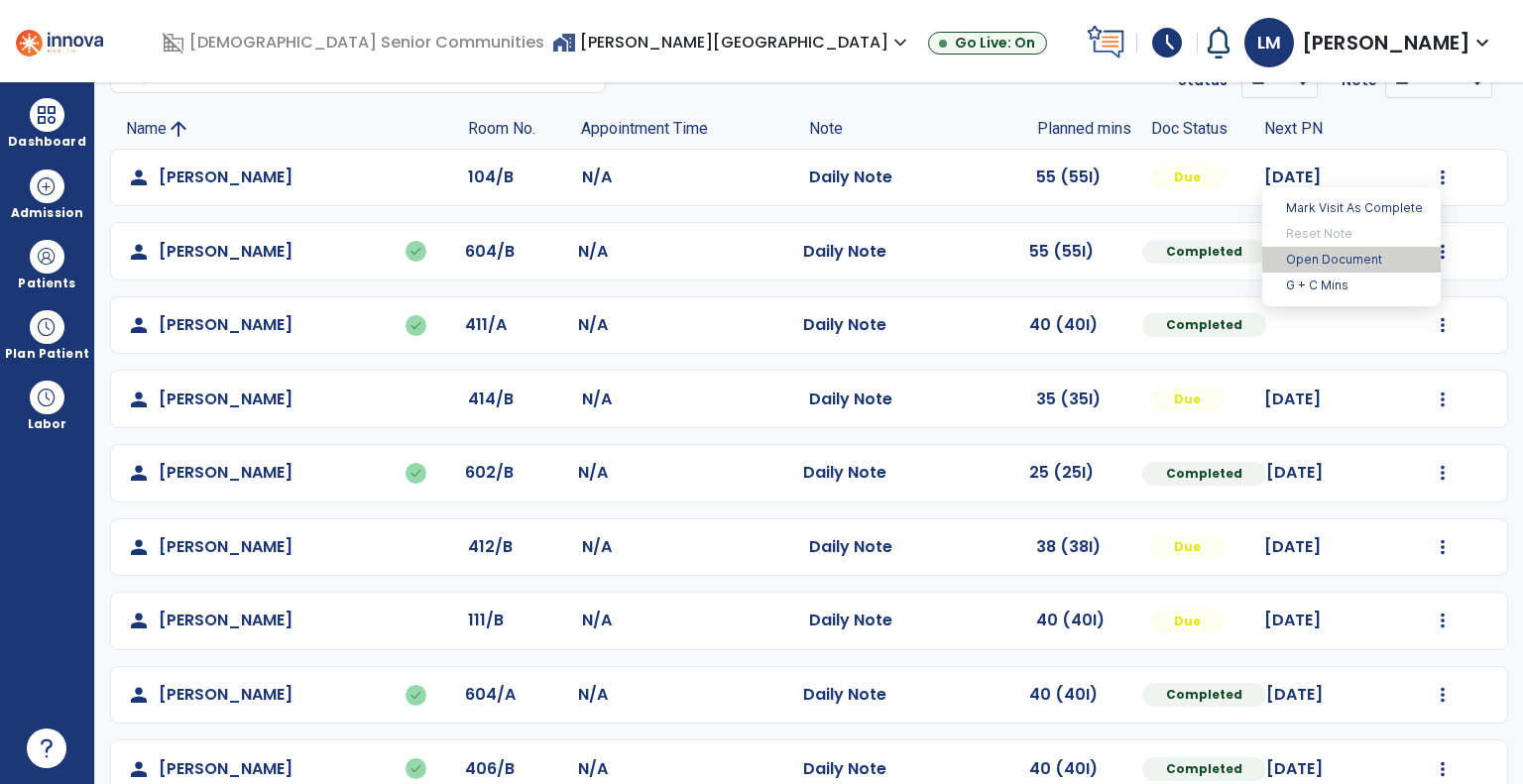 click on "Open Document" at bounding box center [1351, 260] 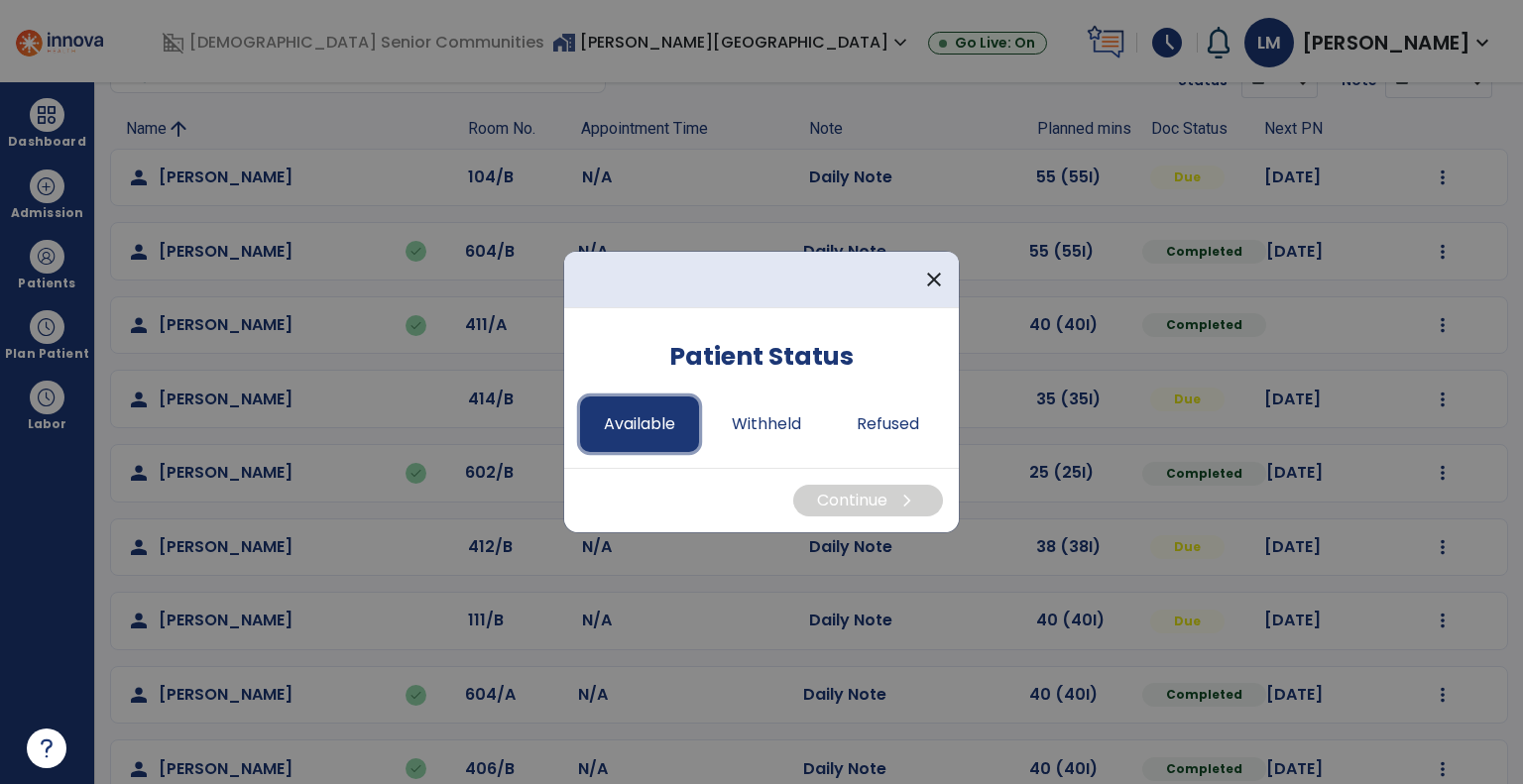 click on "Available" at bounding box center (640, 424) 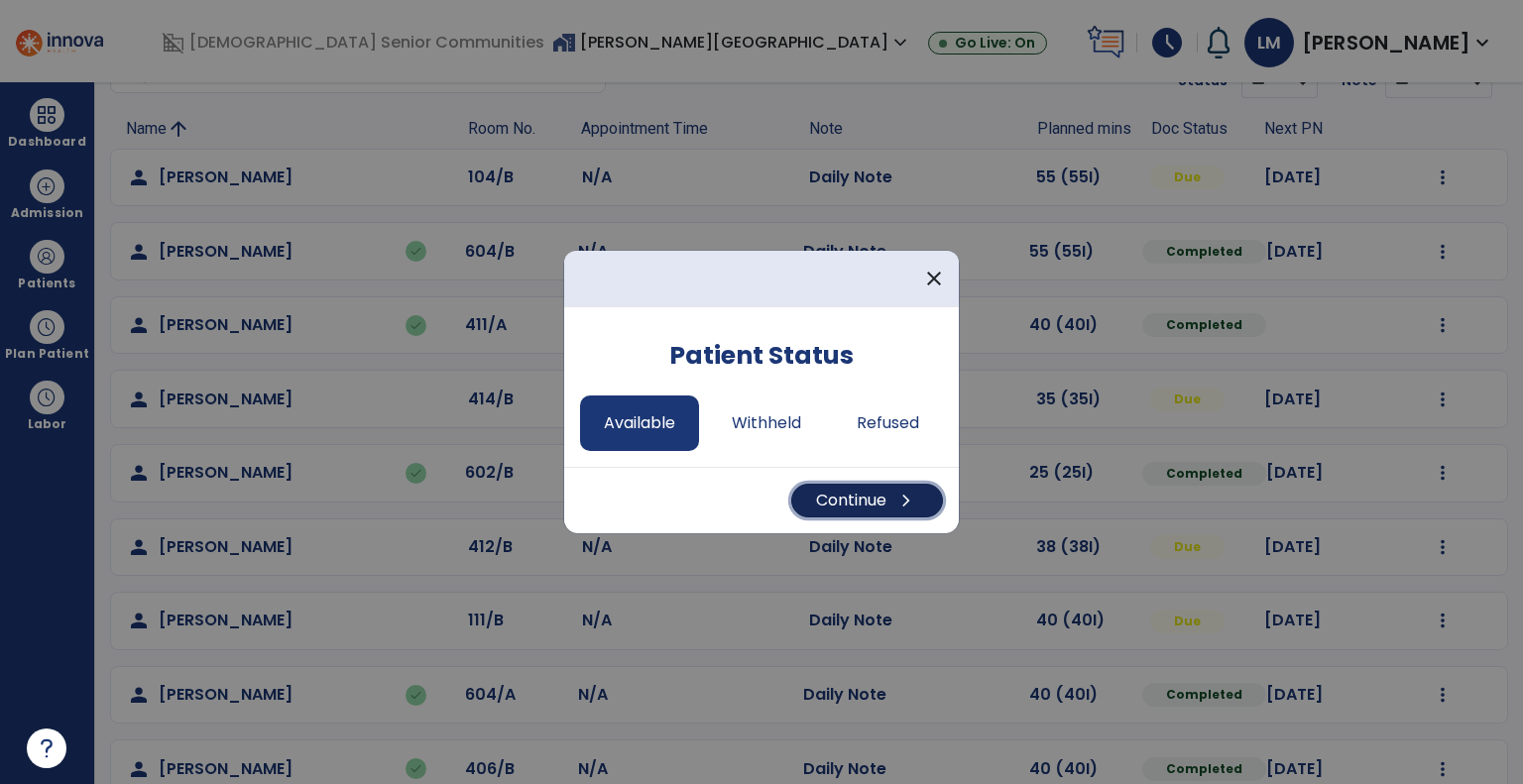 click on "Continue   chevron_right" at bounding box center [867, 501] 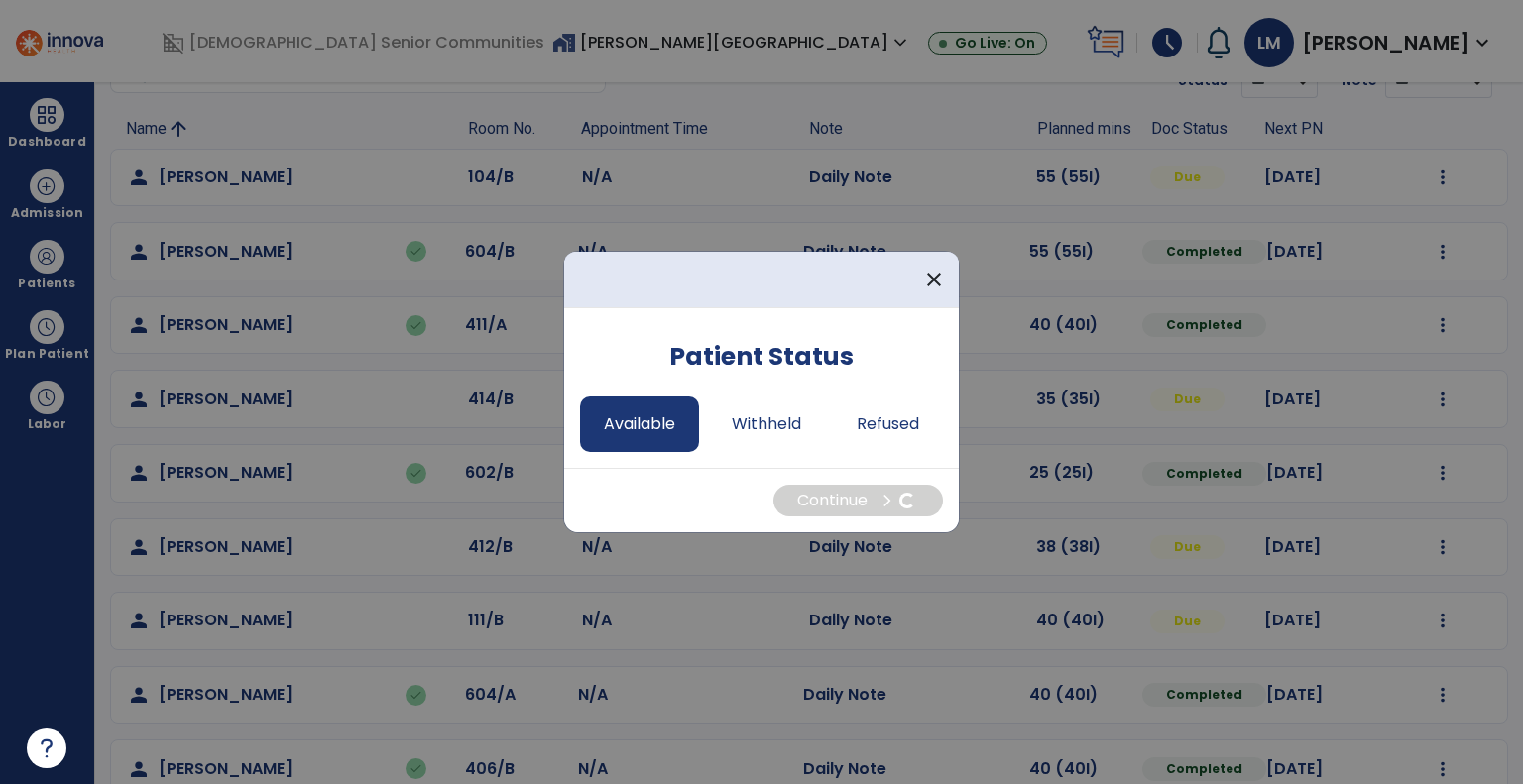 select on "*" 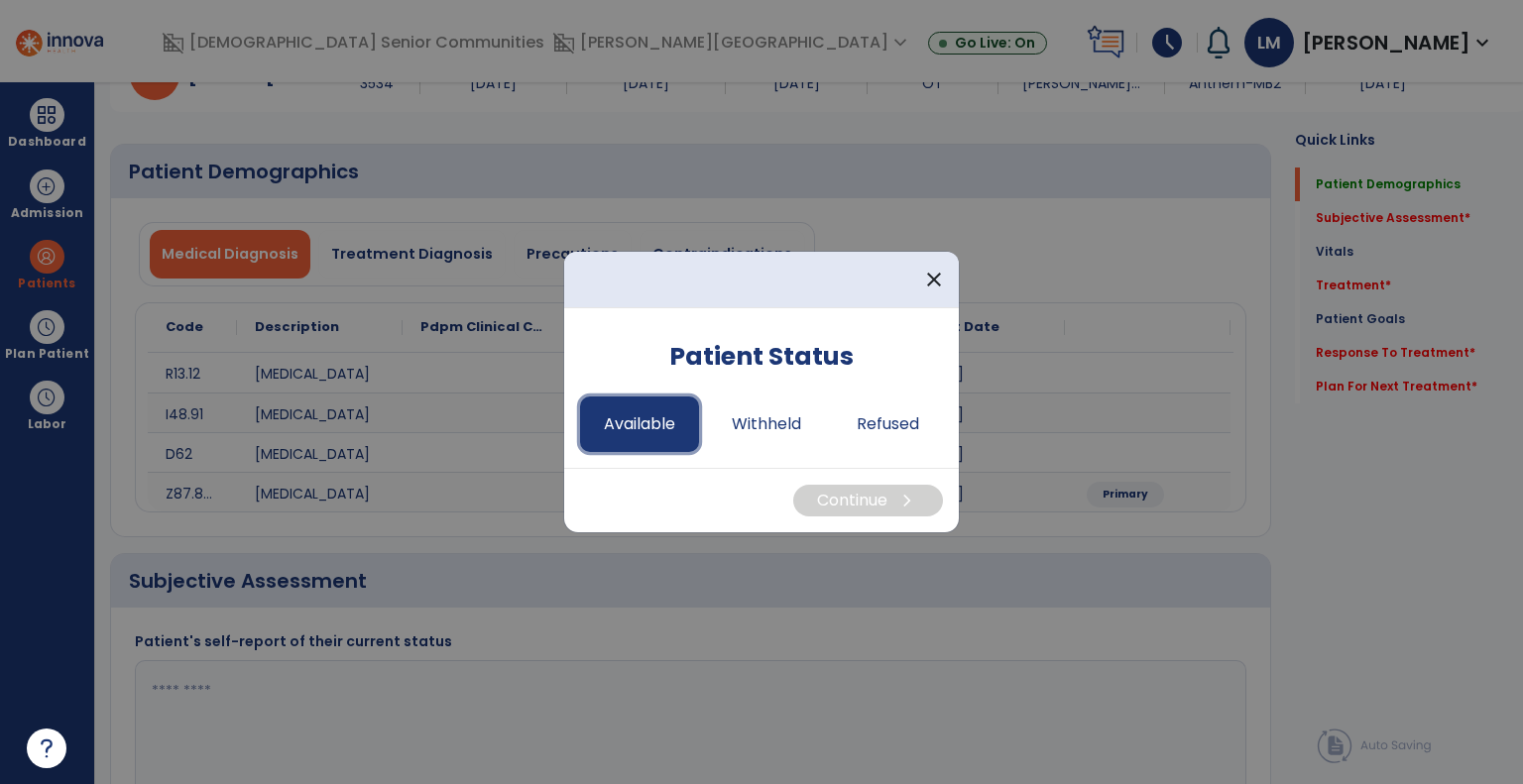 click on "Available" at bounding box center [640, 424] 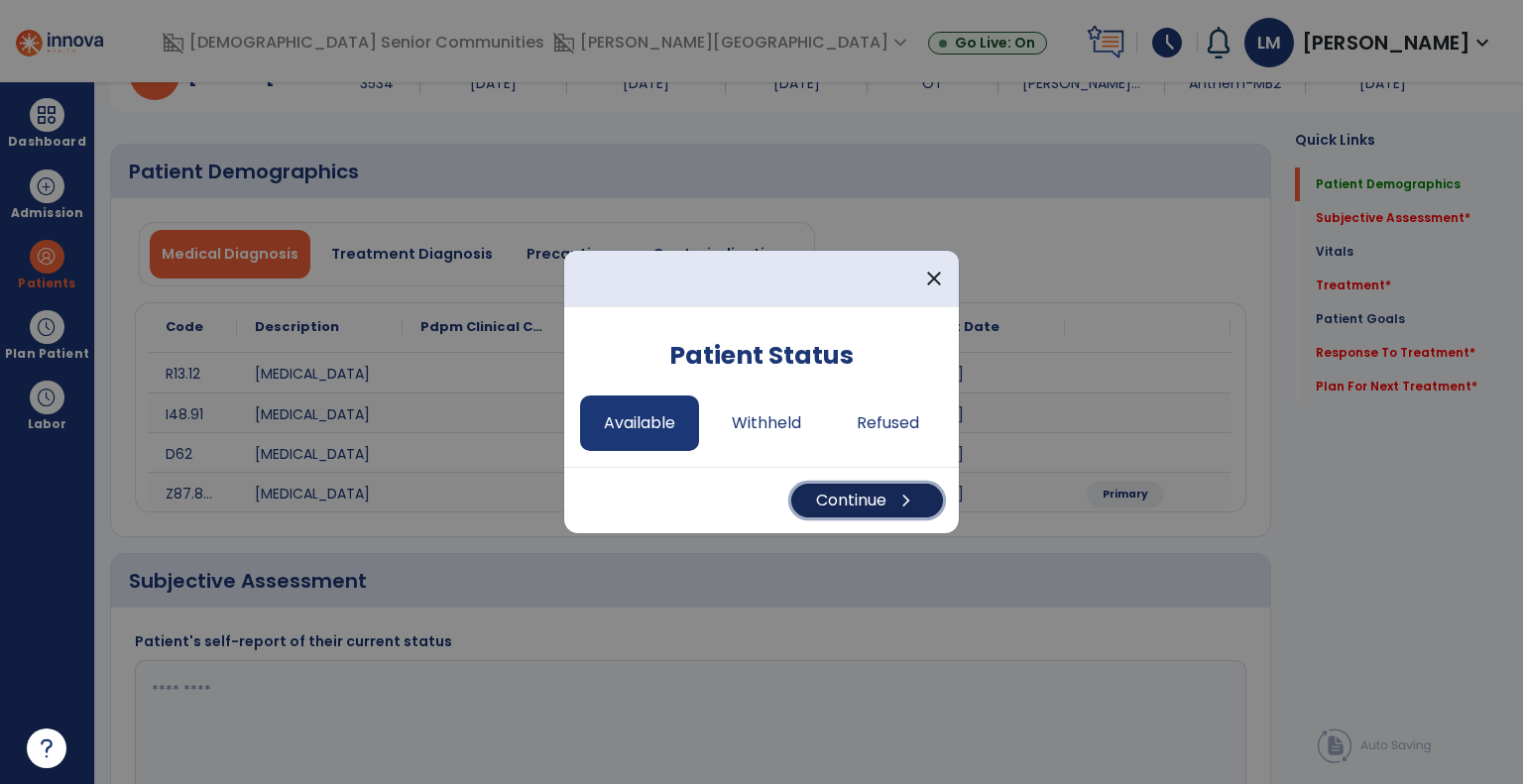 click on "Continue   chevron_right" at bounding box center [867, 501] 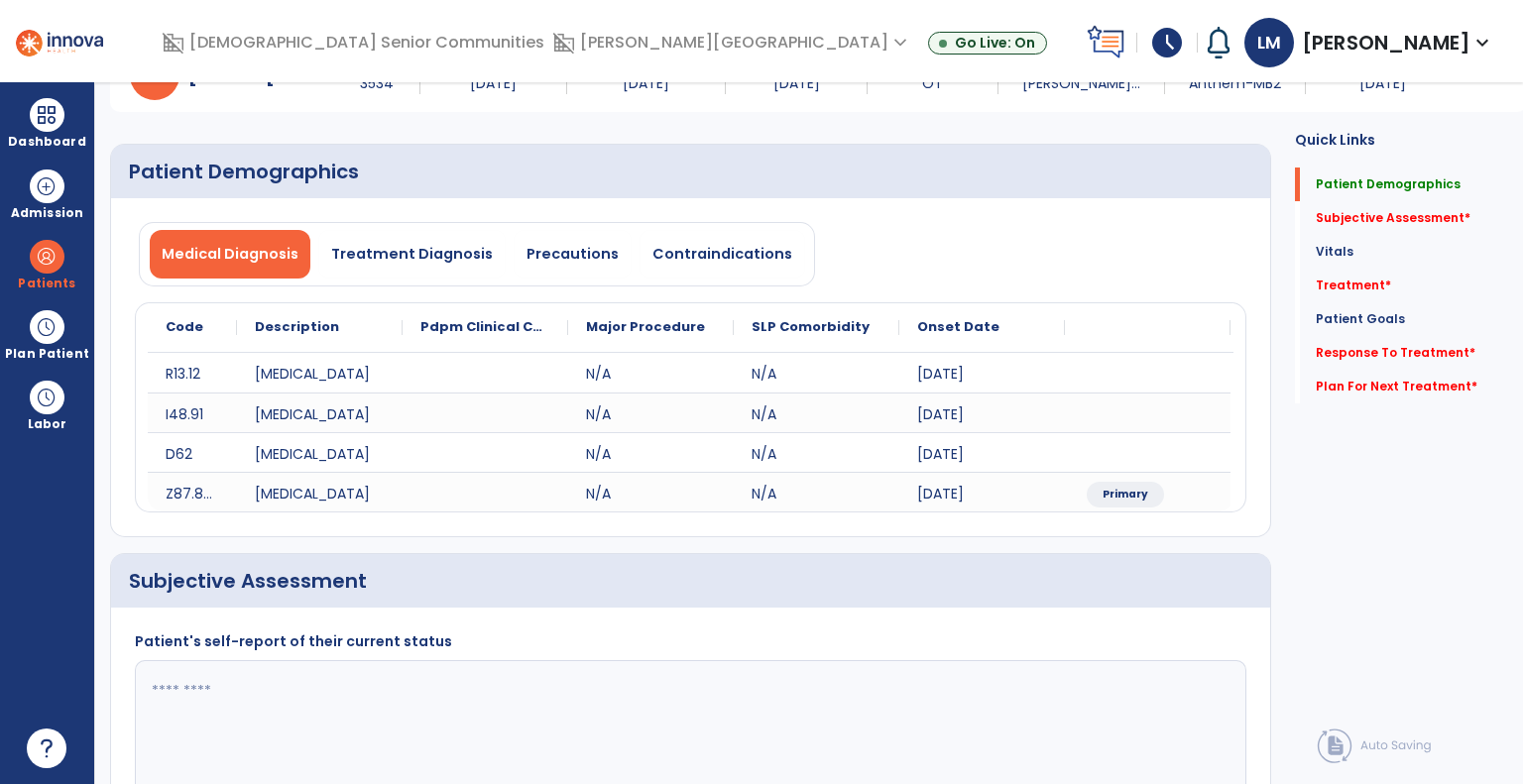 click 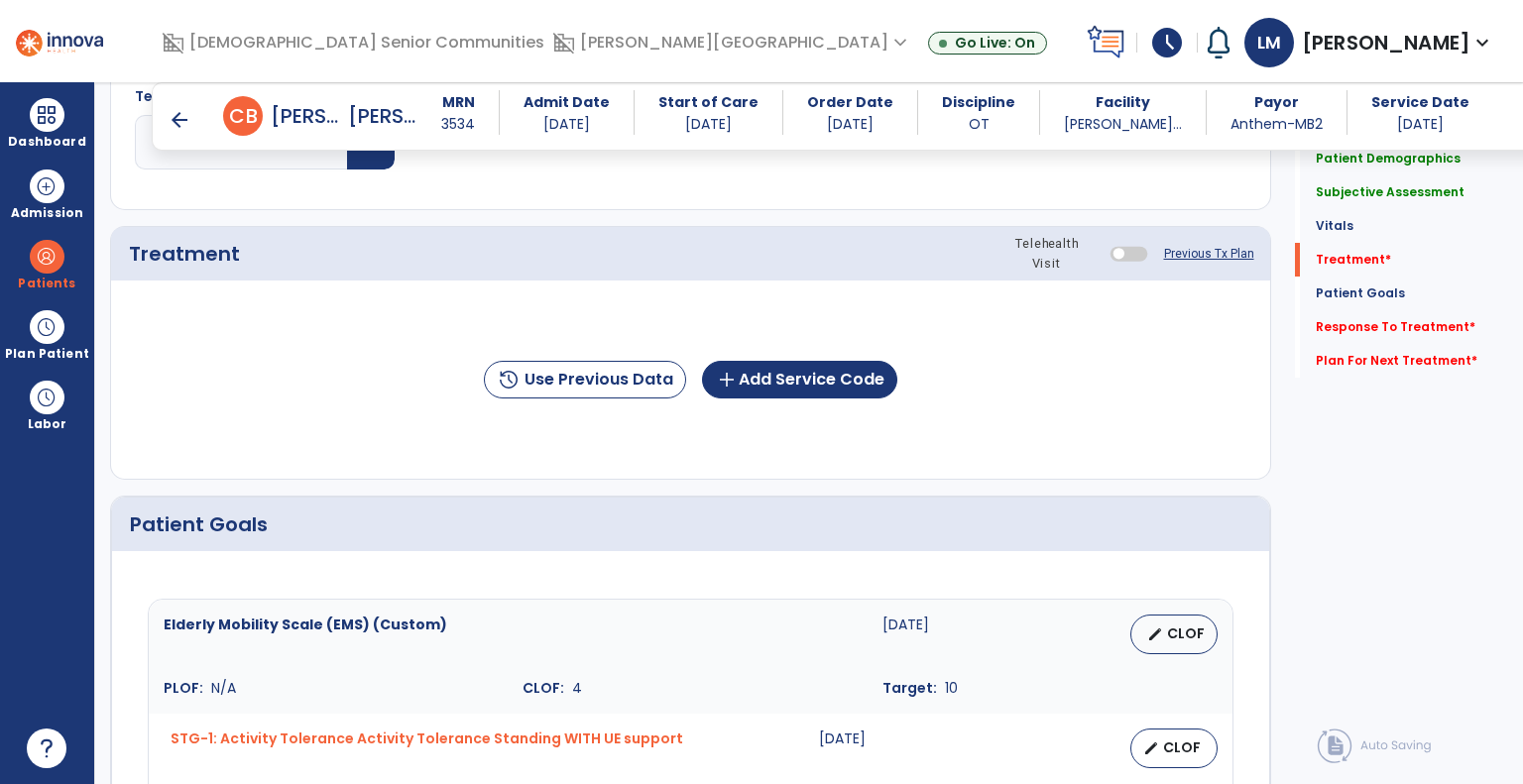 scroll, scrollTop: 1126, scrollLeft: 0, axis: vertical 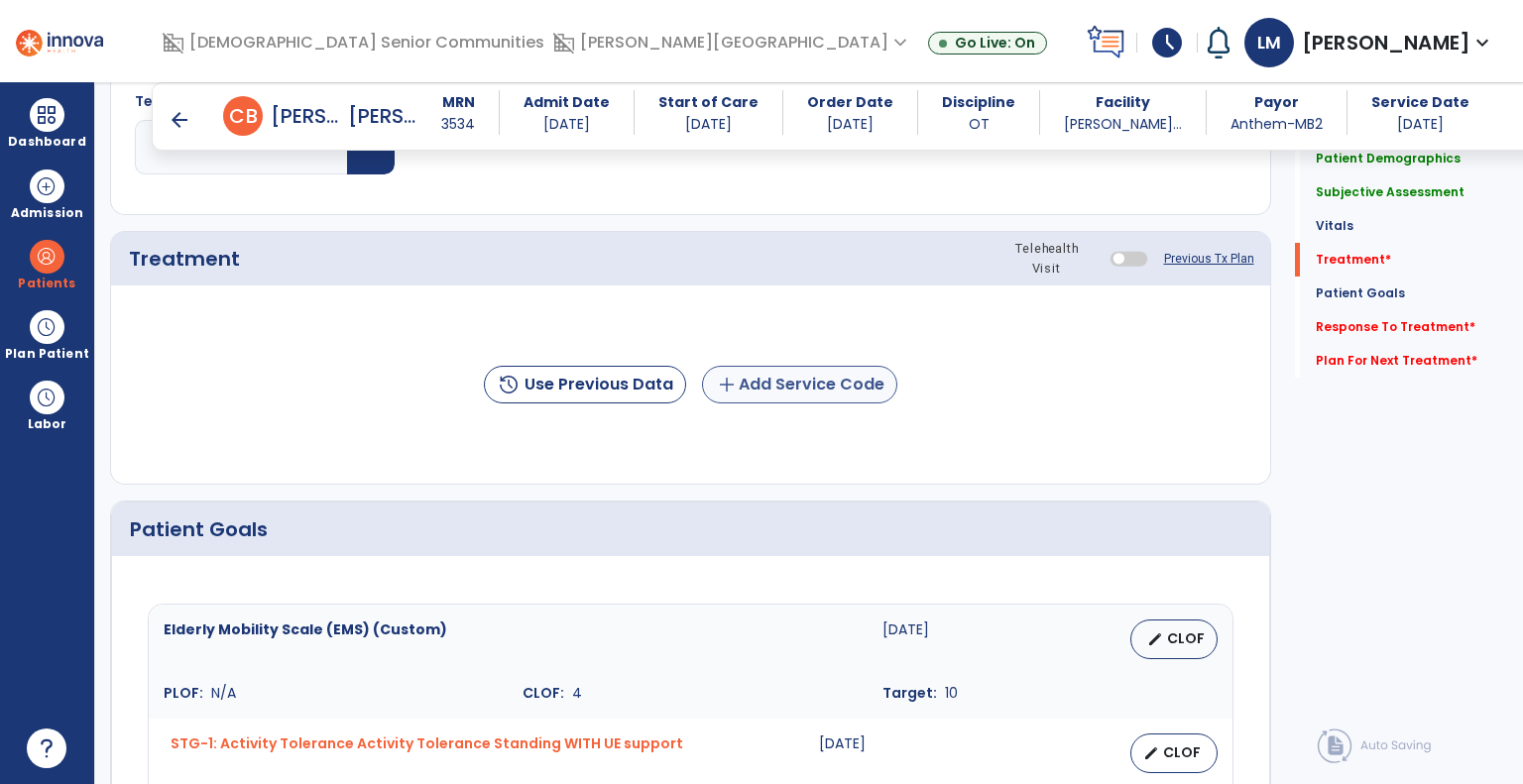 type on "**********" 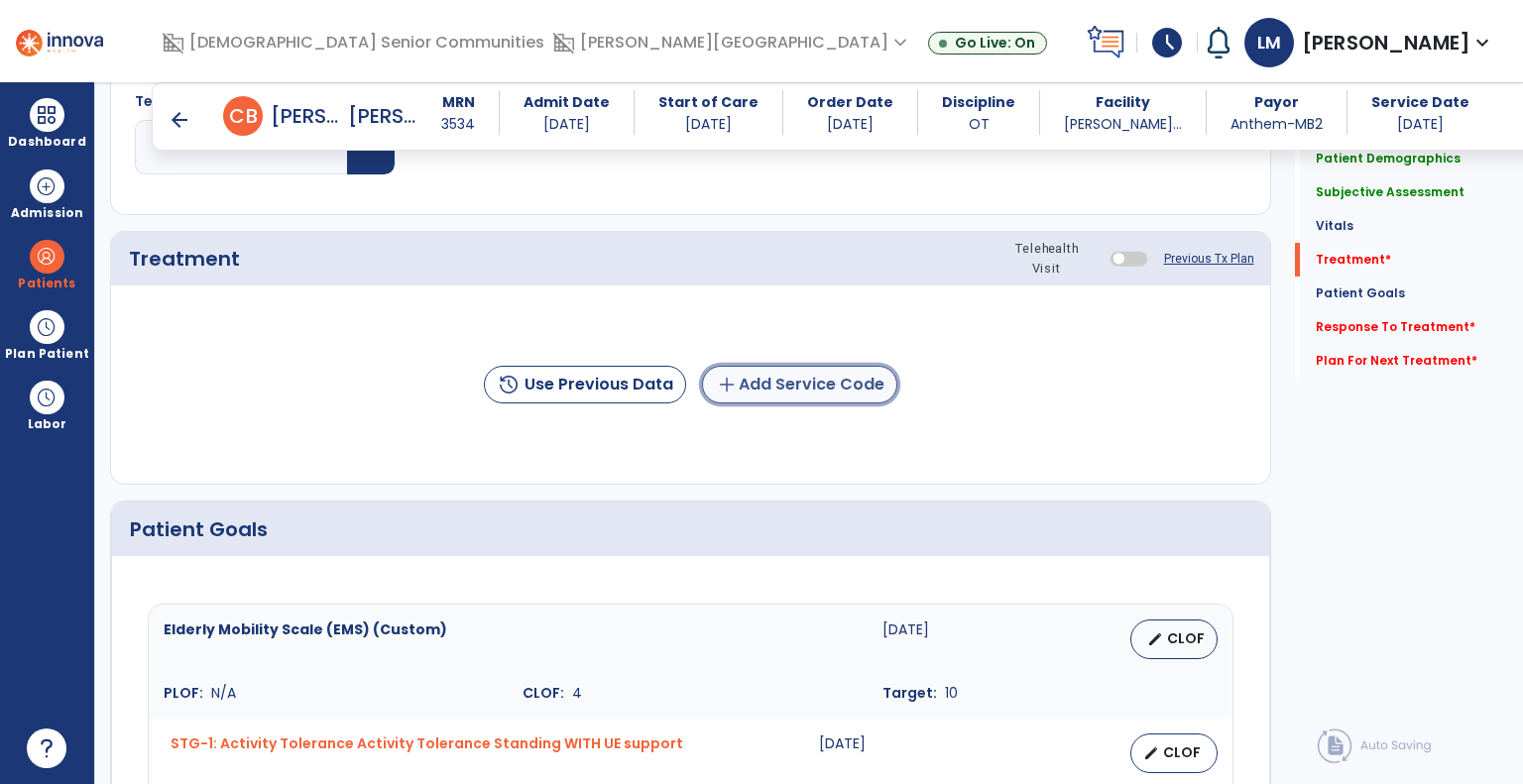 click on "add  Add Service Code" 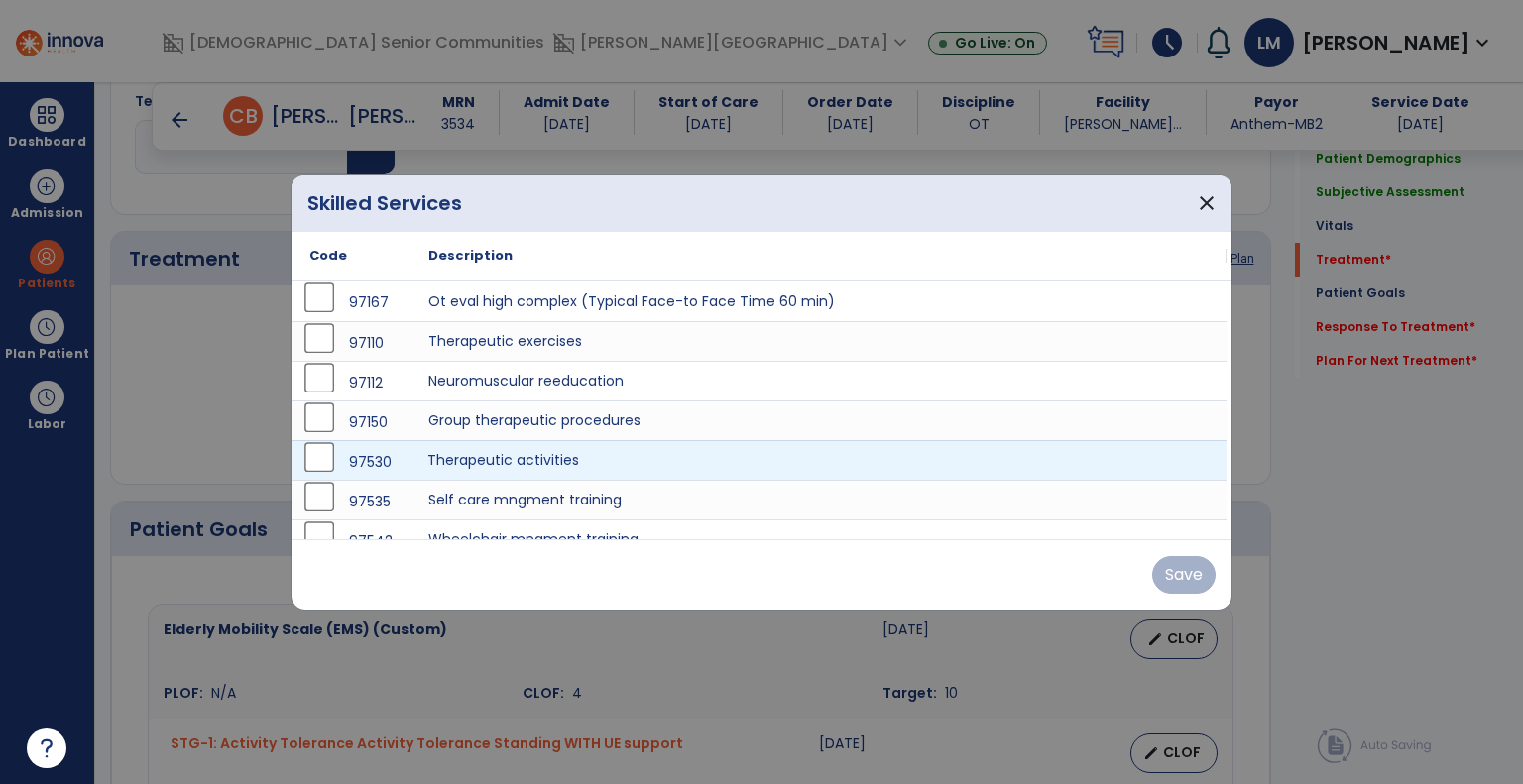 click on "Therapeutic activities" at bounding box center (818, 460) 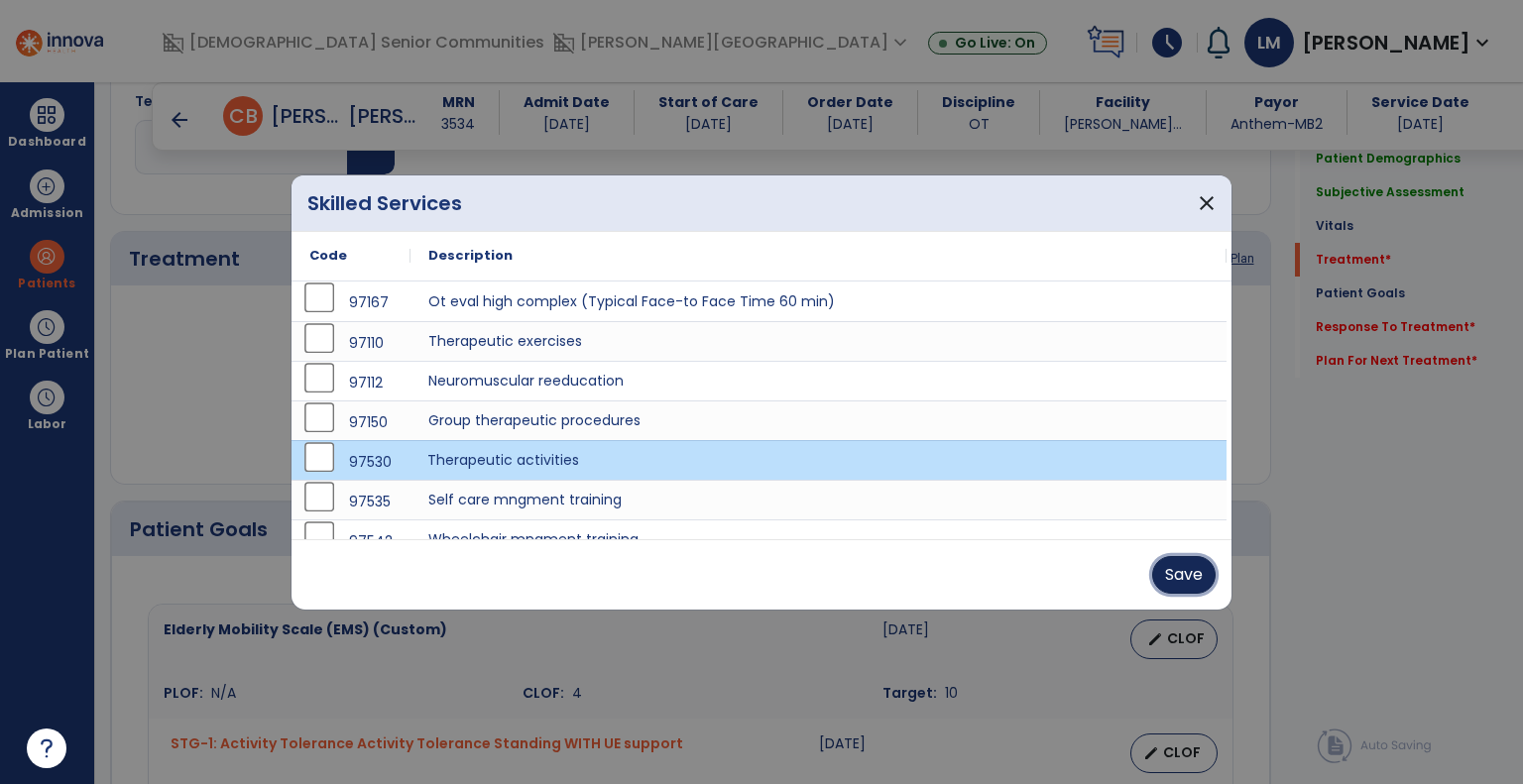 click on "Save" at bounding box center [1184, 575] 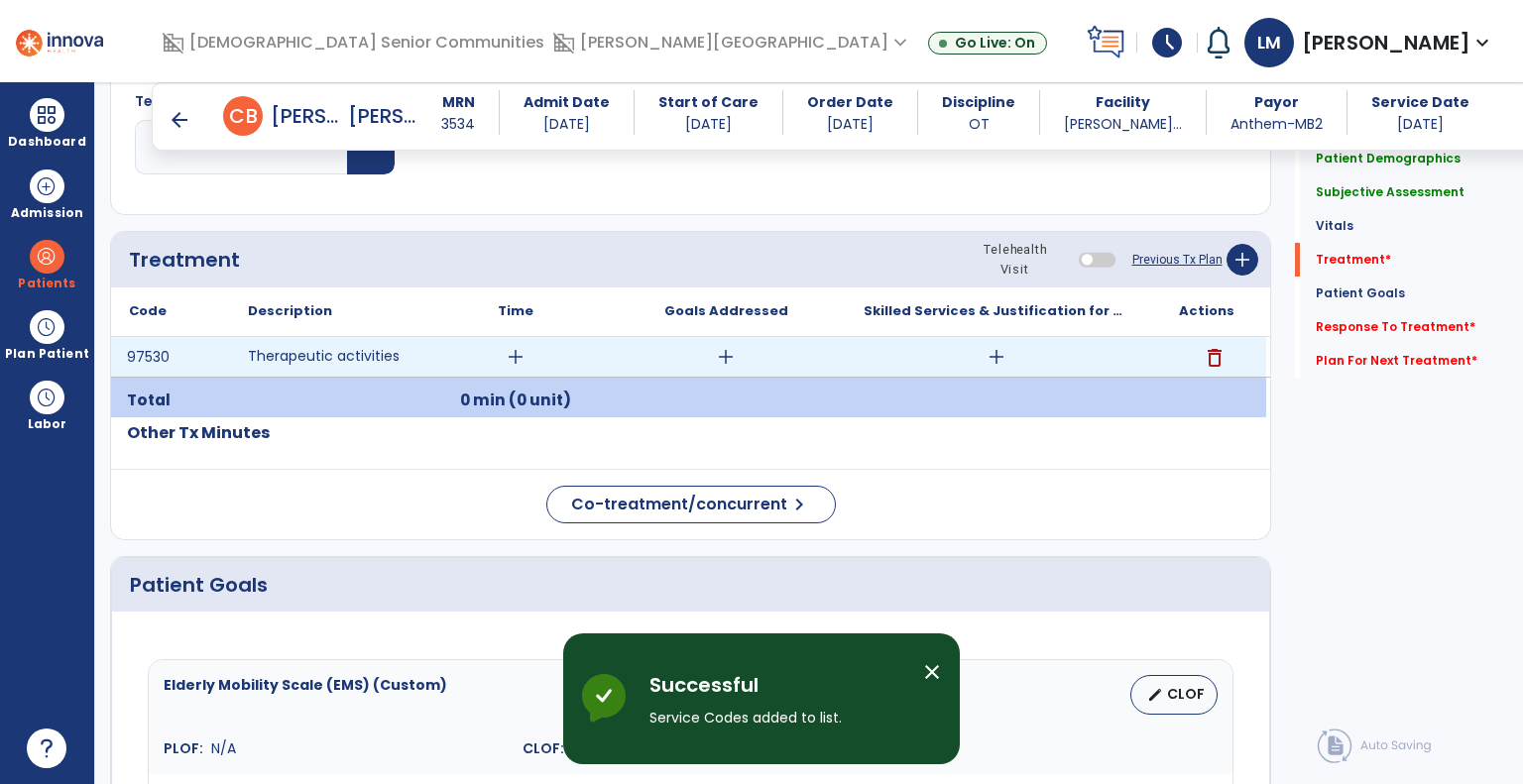 click on "add" at bounding box center [516, 357] 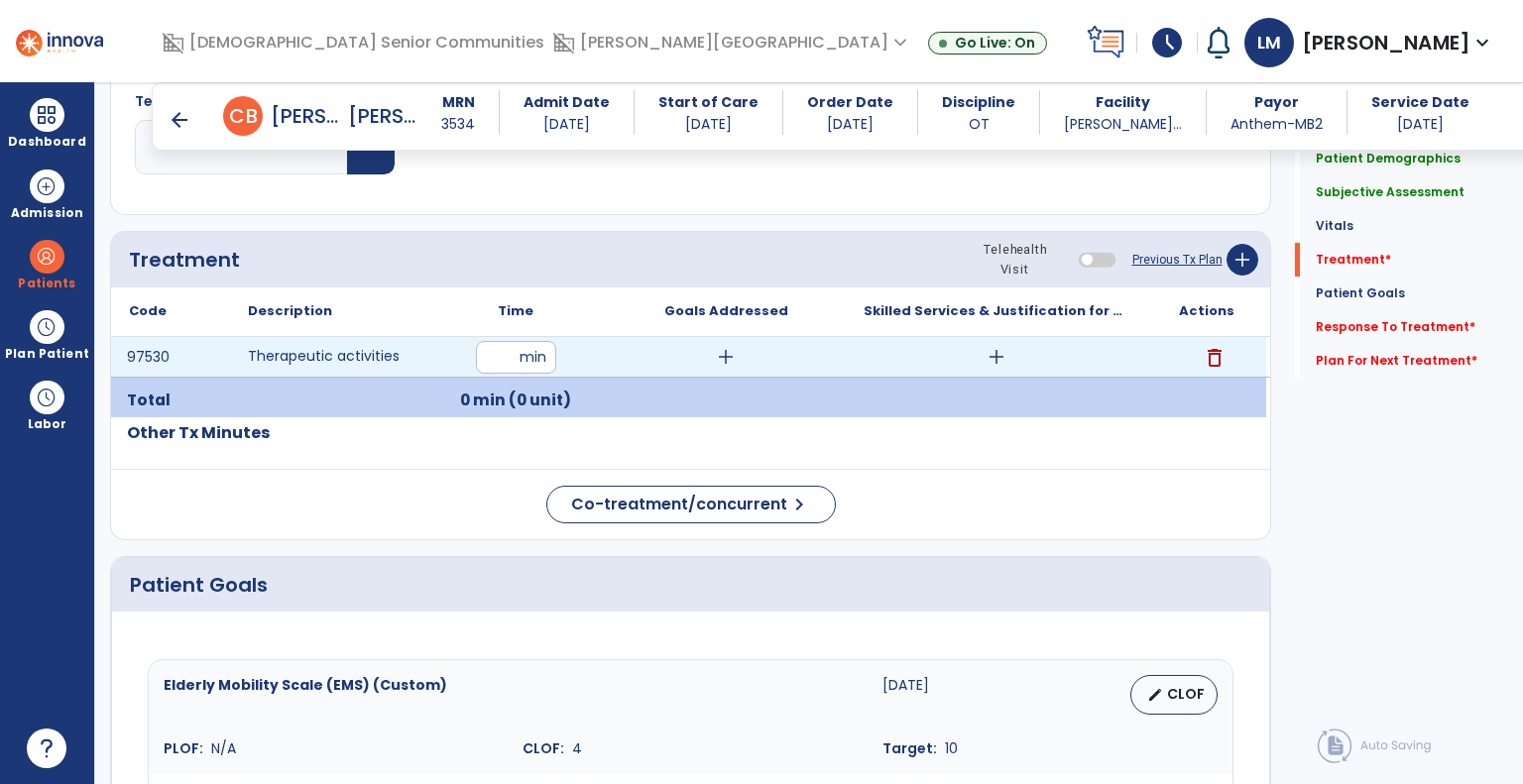 type on "**" 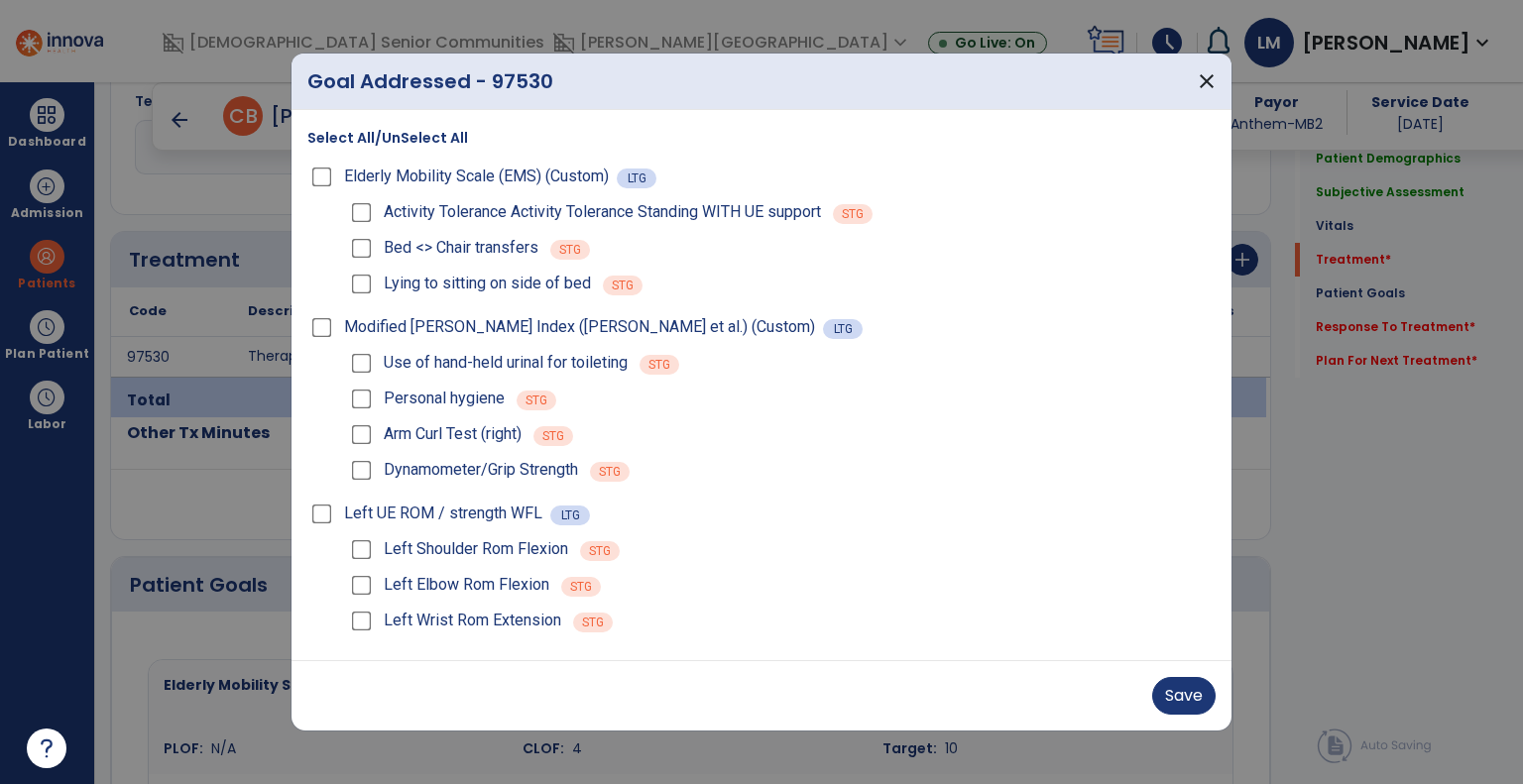 click on "Bed <> Chair transfers" at bounding box center (442, 248) 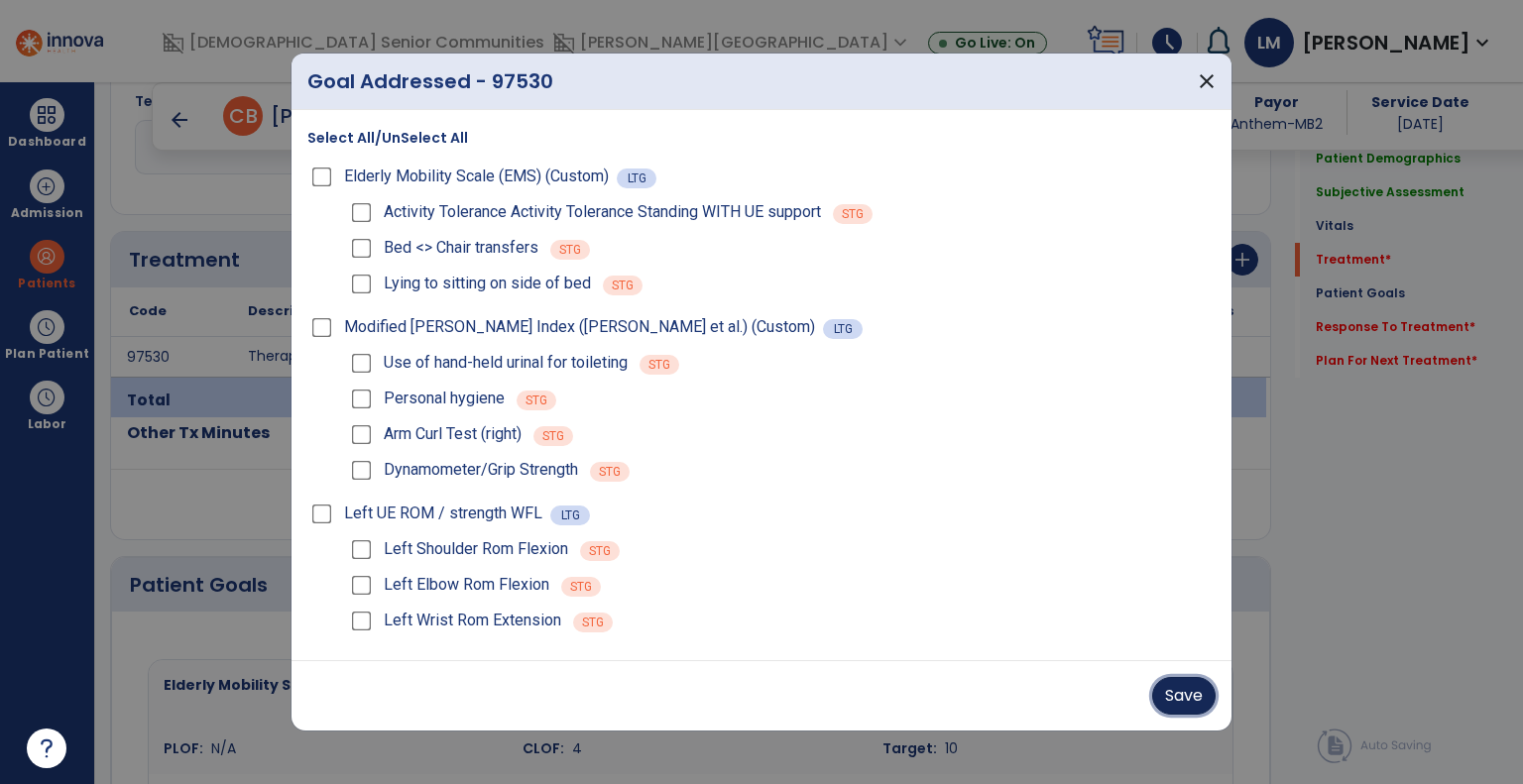 click on "Save" at bounding box center (1184, 696) 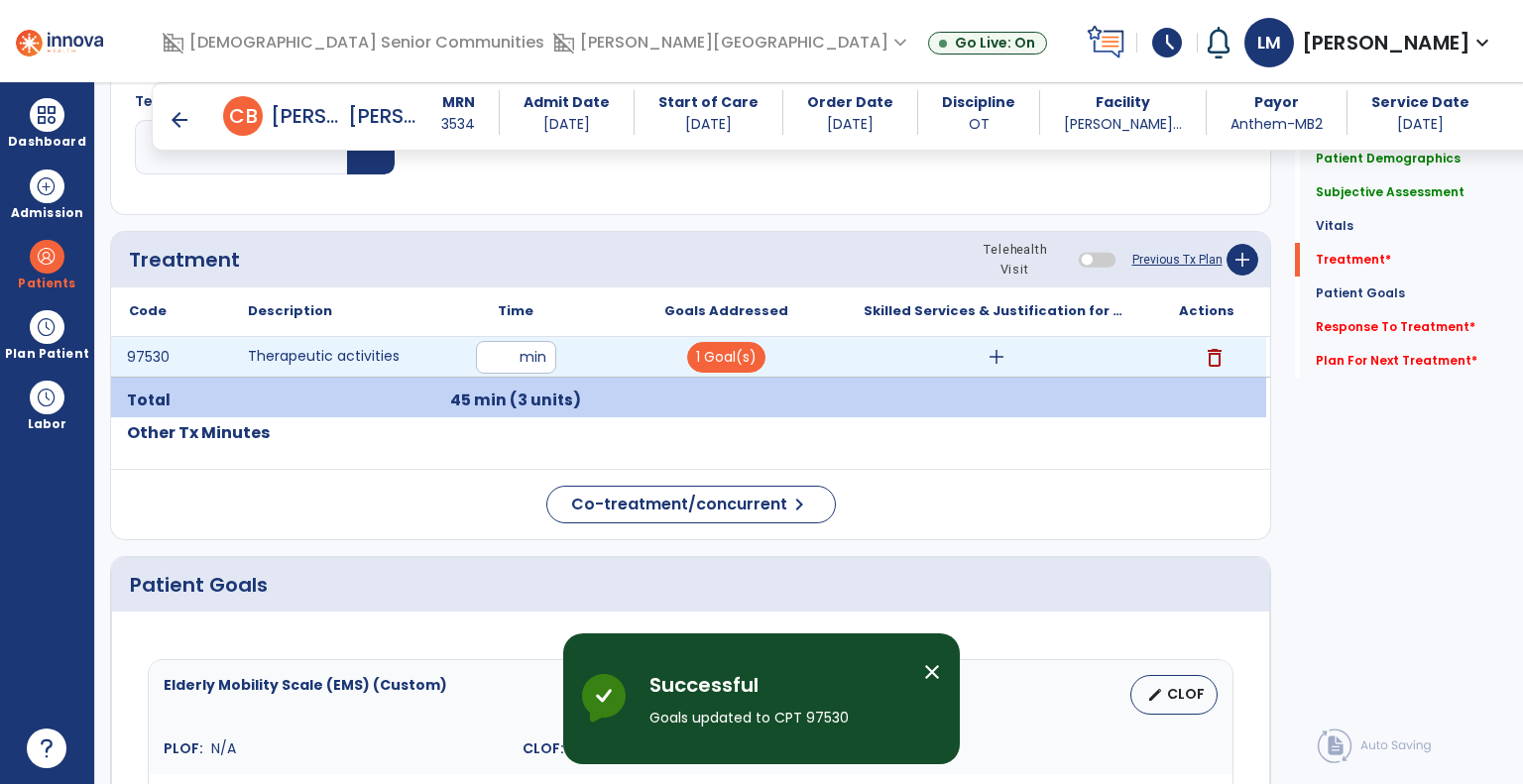 click on "add" at bounding box center (996, 357) 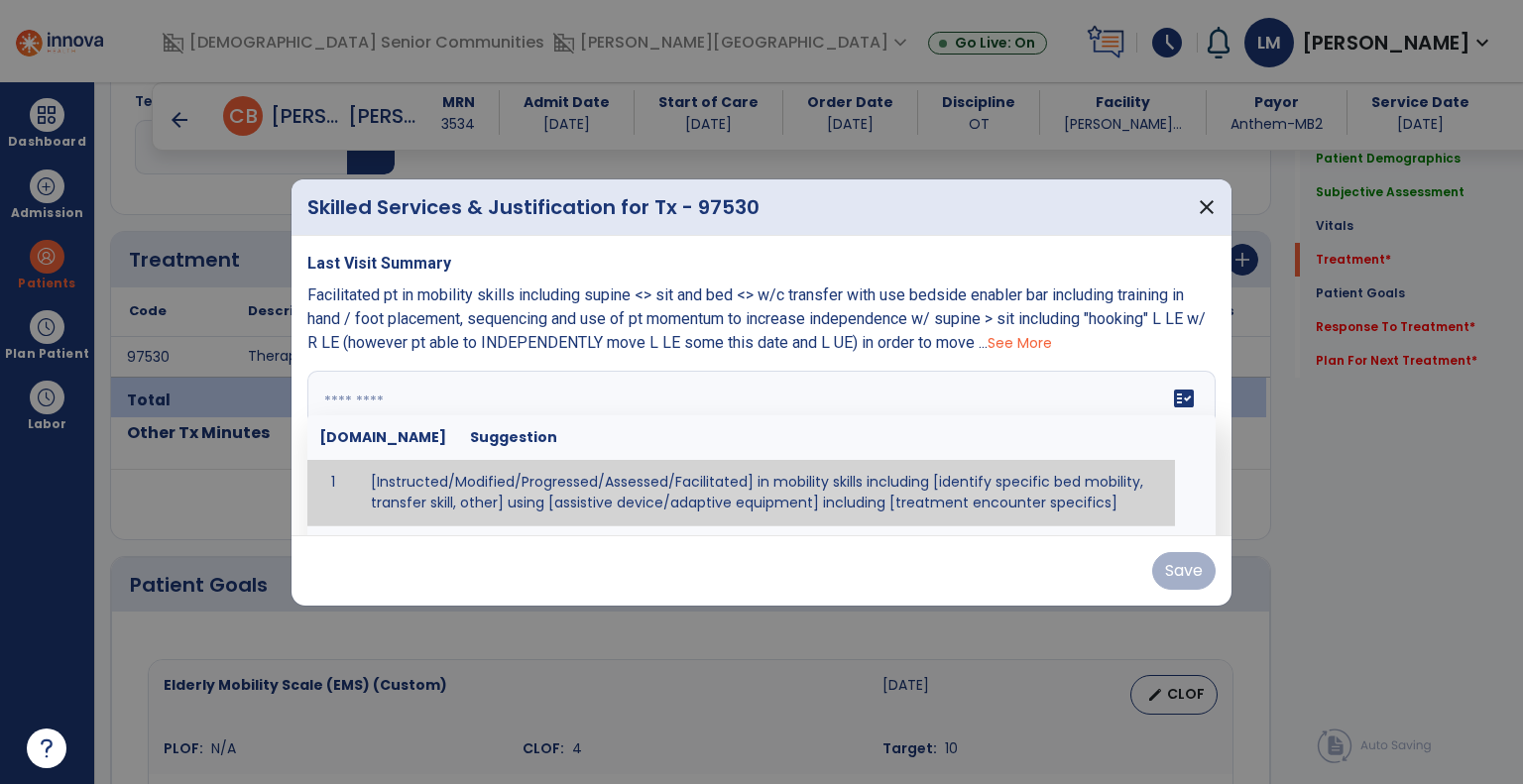 click on "fact_check  [DOMAIN_NAME] Suggestion 1 [Instructed/Modified/Progressed/Assessed/Facilitated] in mobility skills including [identify specific bed mobility, transfer skill, other] using [assistive device/adaptive equipment] including [treatment encounter specifics]" at bounding box center [762, 445] 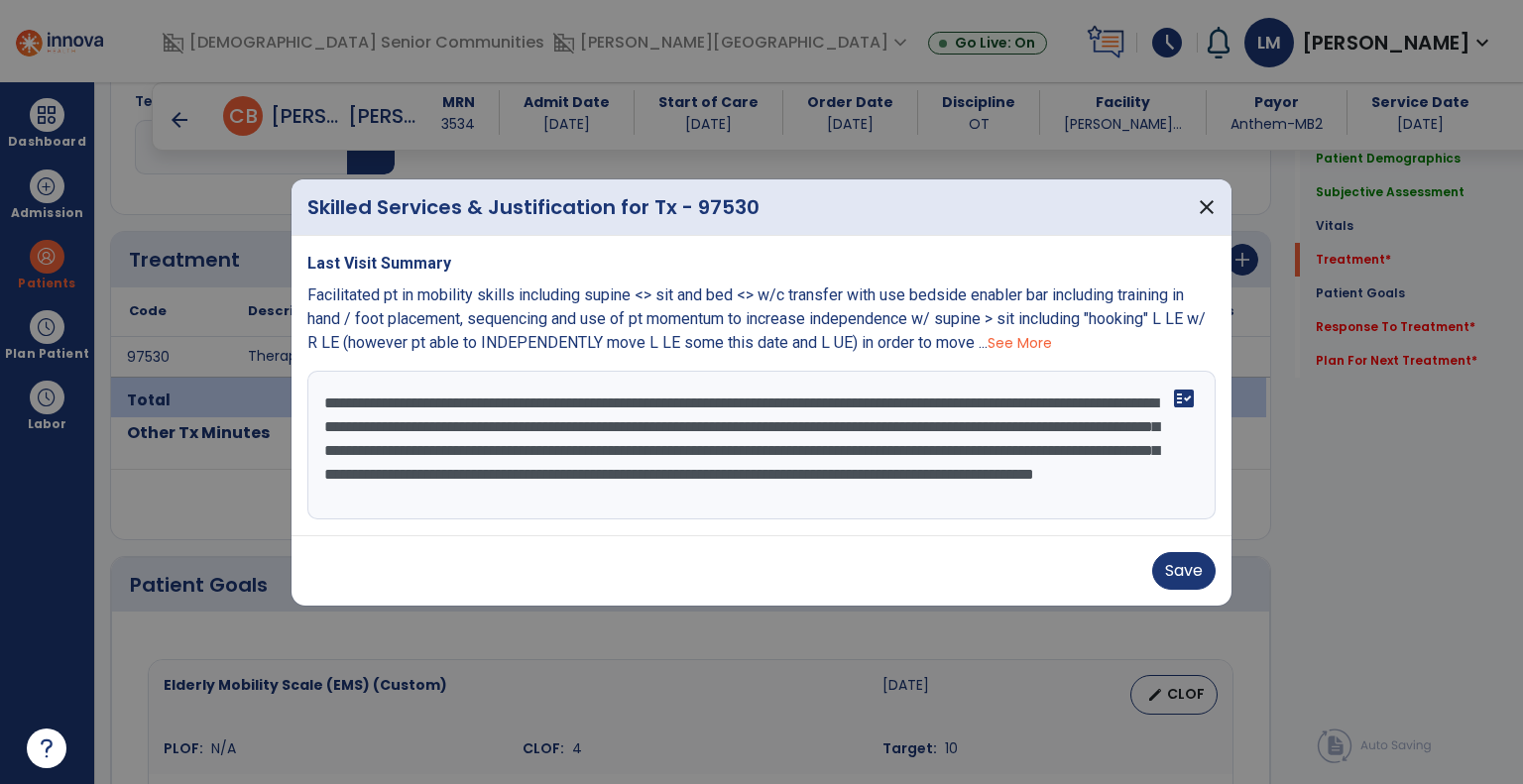 scroll, scrollTop: 19, scrollLeft: 0, axis: vertical 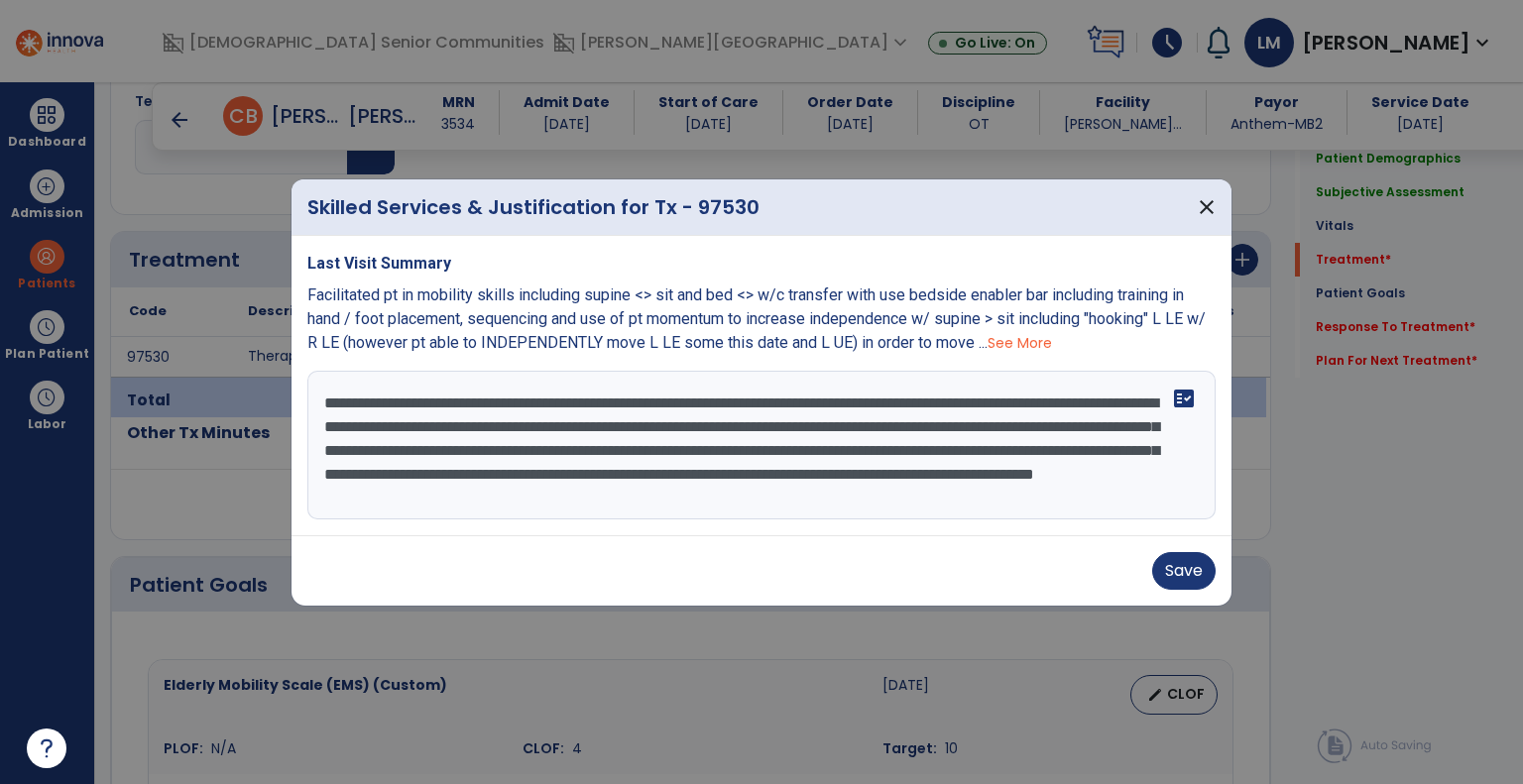 click on "**********" at bounding box center [762, 445] 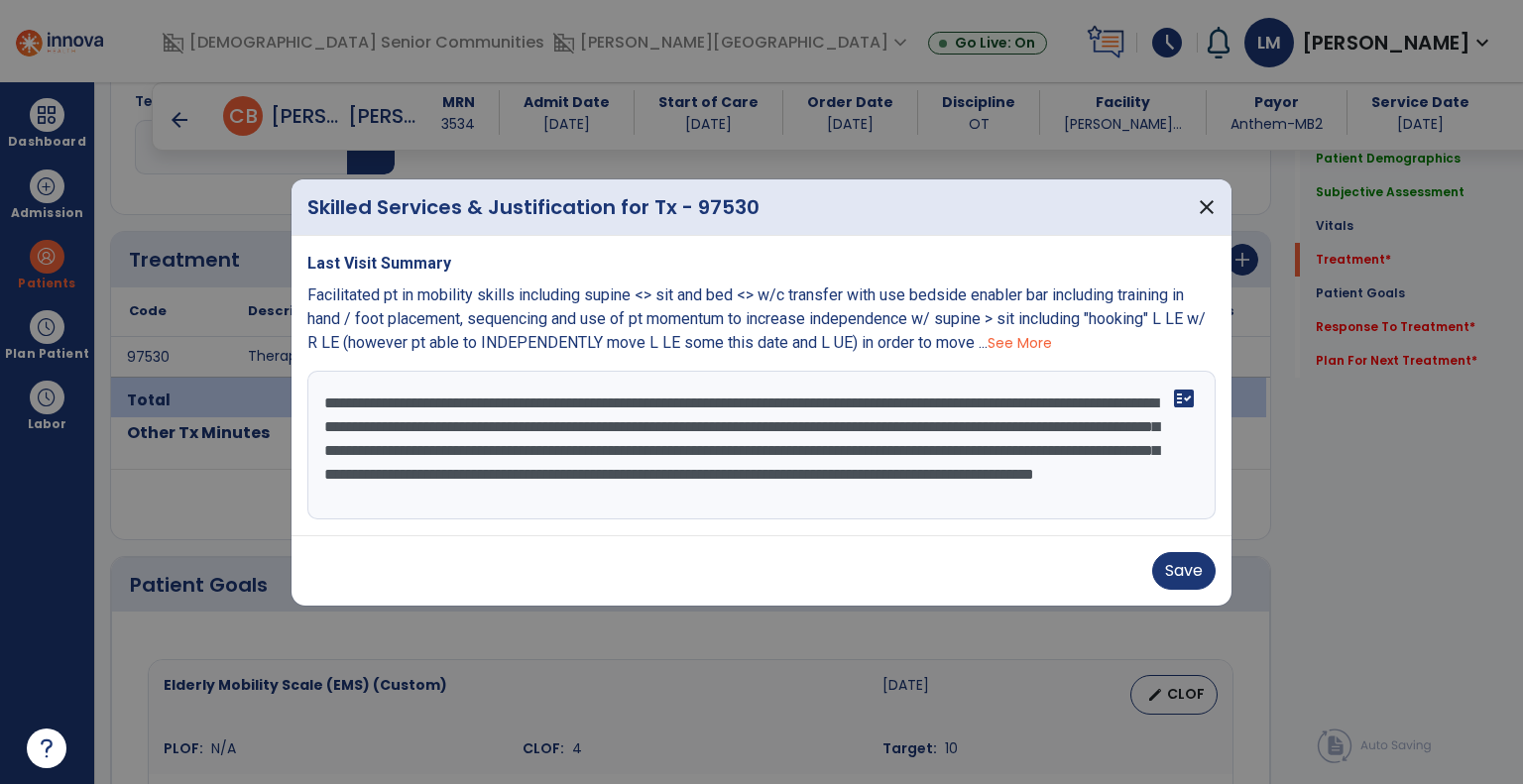 click on "**********" at bounding box center (762, 445) 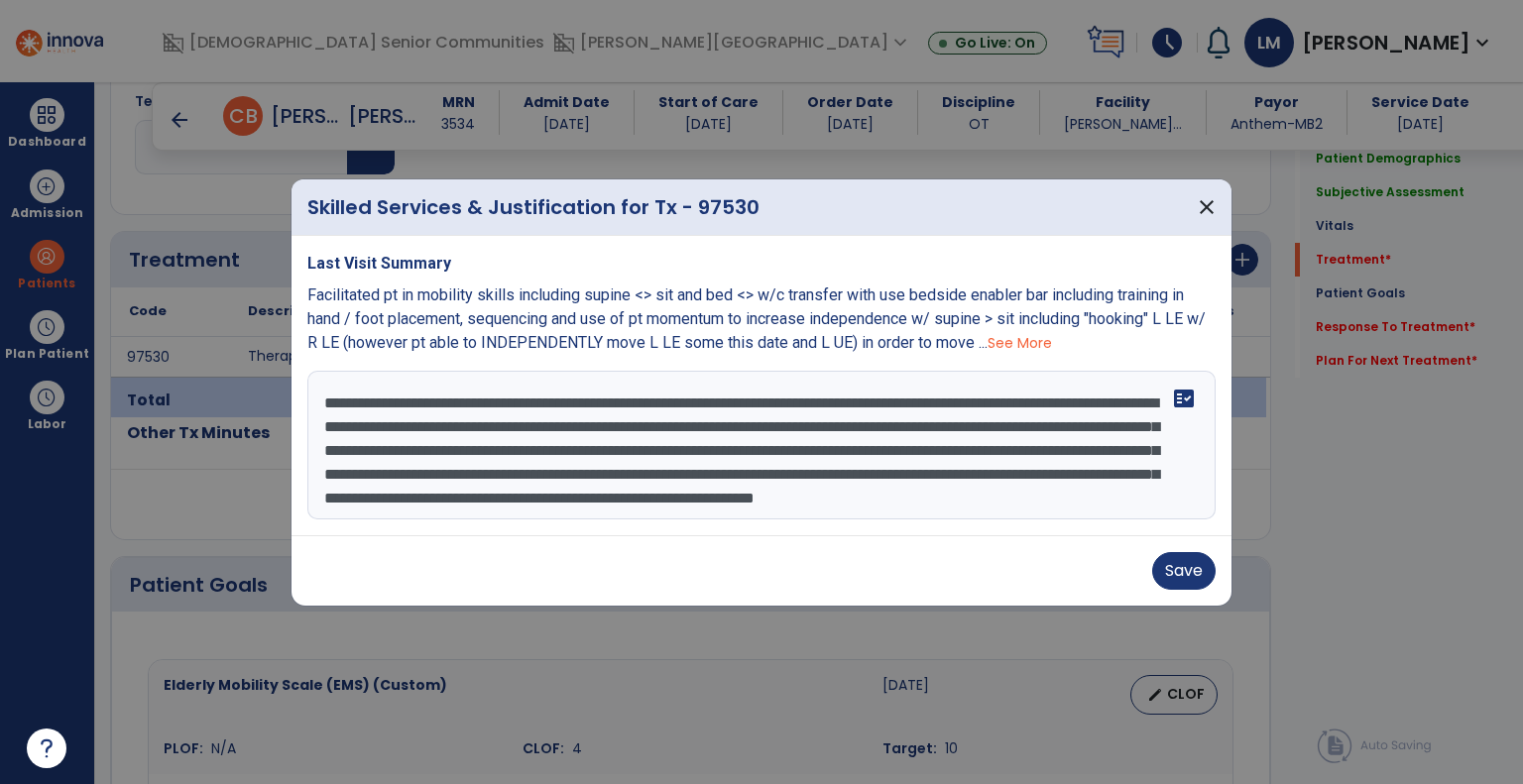 click on "Last Visit Summary Facilitated pt in mobility skills including supine <> sit and bed <> w/c transfer with use bedside enabler bar including training in hand / foot placement, sequencing and use of pt momentum to increase independence w/ supine > sit including "hooking" L LE w/ R LE (however pt able to INDEPENDENTLY move L LE some this date and L UE) in order to move  ...  See More  Therapist approached Pt. in room after lunch meal.  Pt. was supine in bed with head of bed flat.   Pt. shook head yes when asked if he wanted to get up on this session .   Therapist collaborated with staff to have Pt. hoyered to w/c.   Pt. completed bed mobility task rolling side to side with mod/max assist.   Pt. very lethargic .  Therapist provided Mod verbal and tactile cues to reposition Pt. in high back w/c secondary to Pt. leaning to Right side more than normal.   Therapist notified ADNS Pt. leaning more to right and extremely lethargic and not responding to therapist cues.  ADNS recommended Pt. be transferred back to" at bounding box center [762, 386] 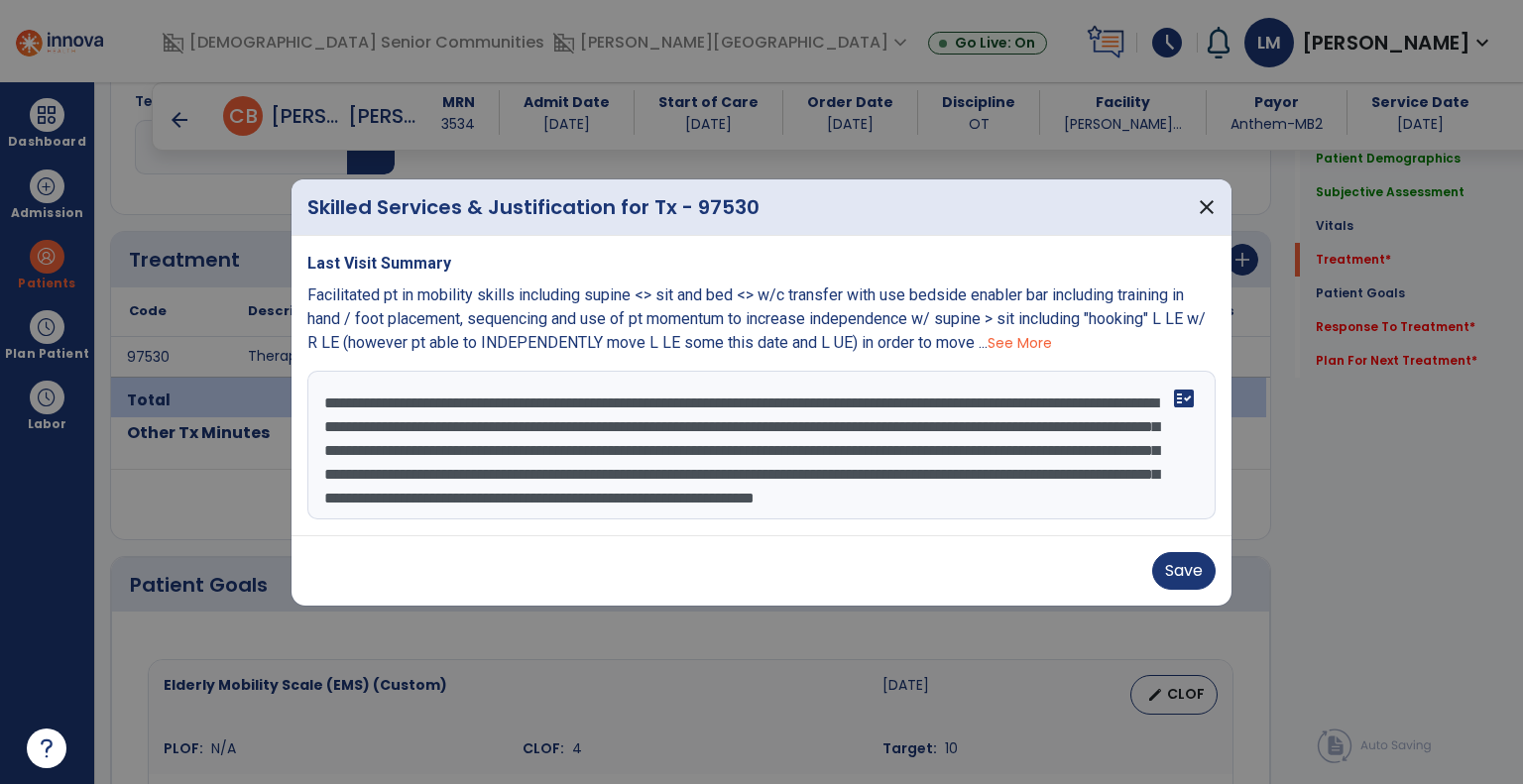 drag, startPoint x: 1166, startPoint y: 497, endPoint x: 1181, endPoint y: 495, distance: 15.132746 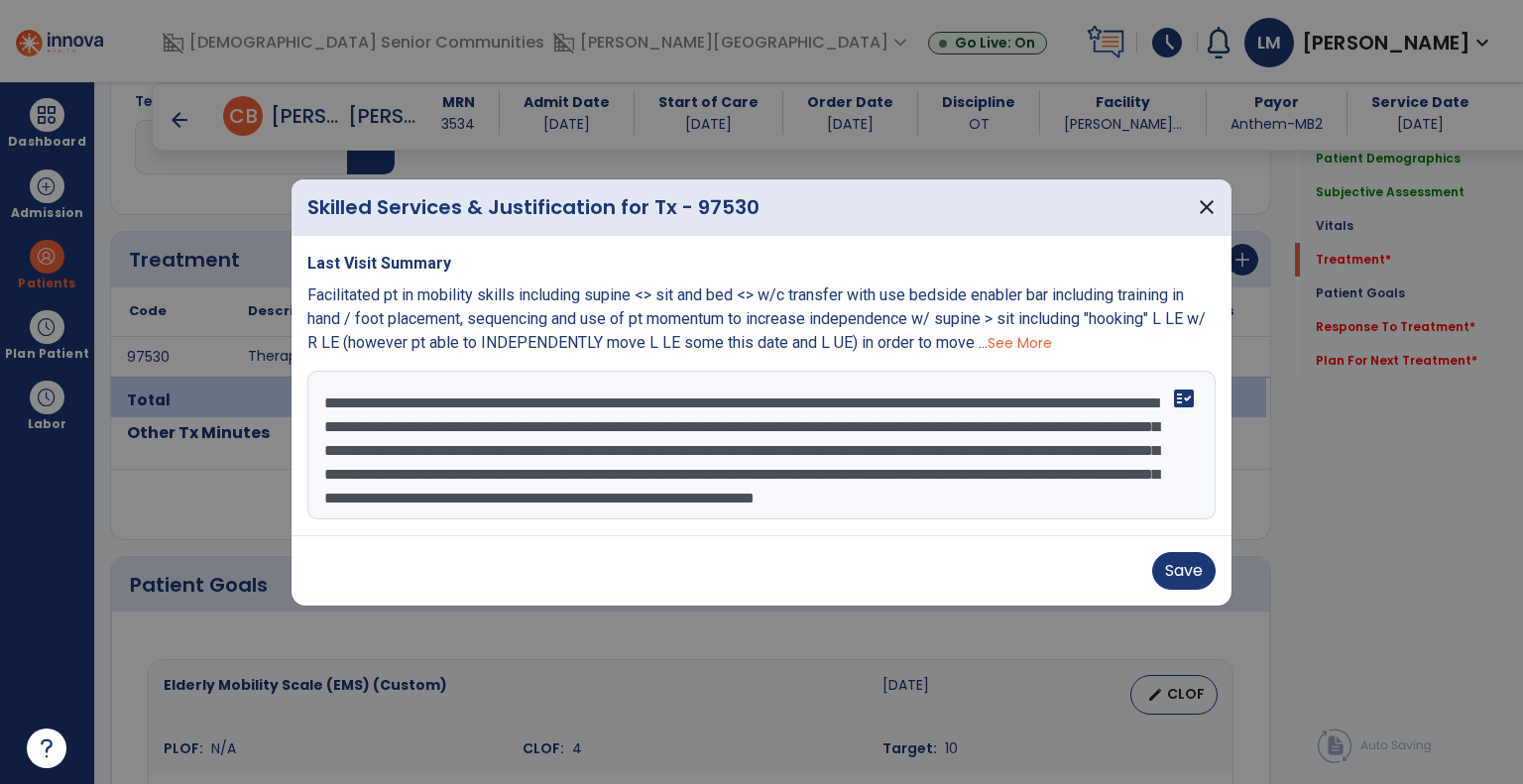 scroll, scrollTop: 8, scrollLeft: 0, axis: vertical 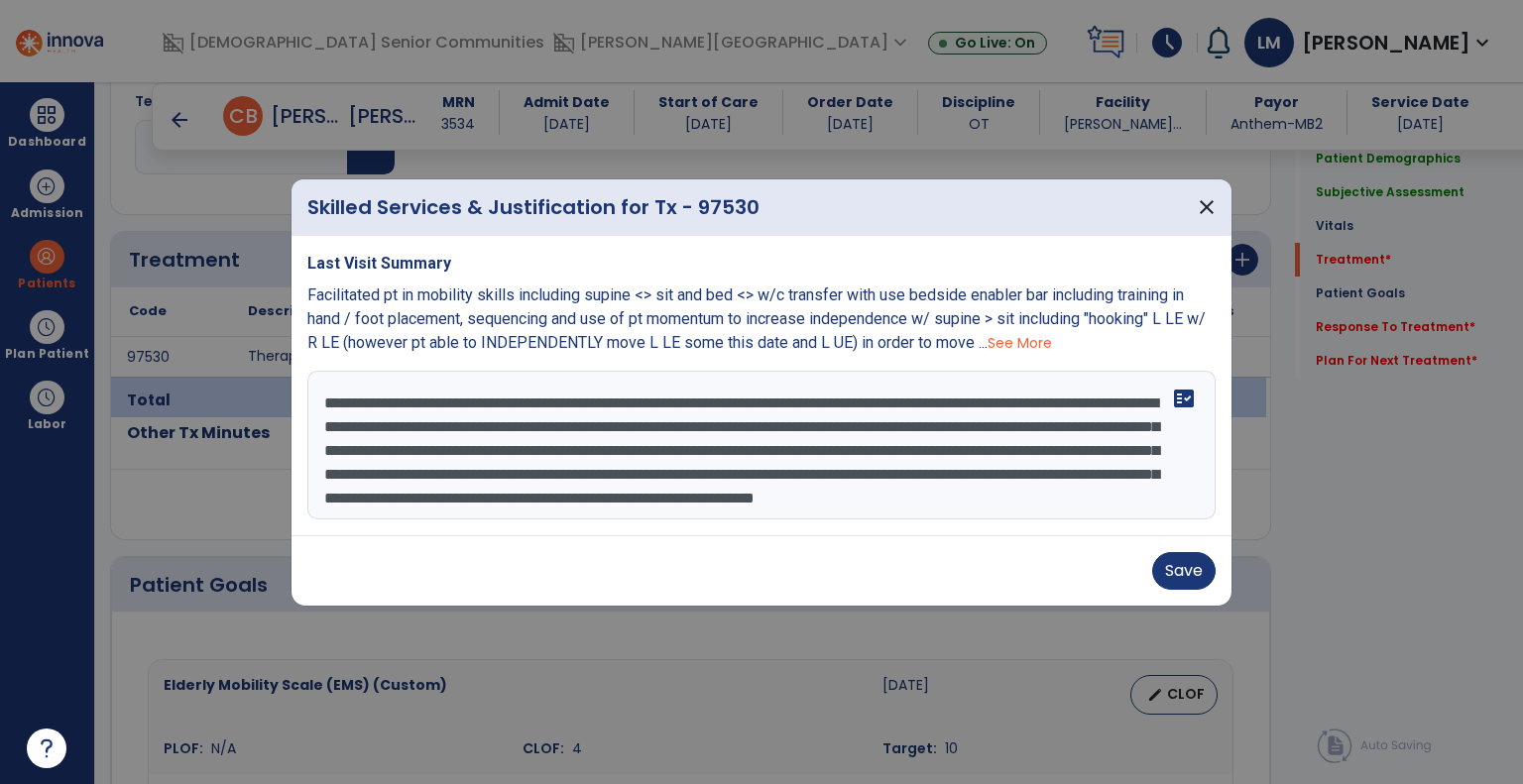 click on "**********" at bounding box center [762, 445] 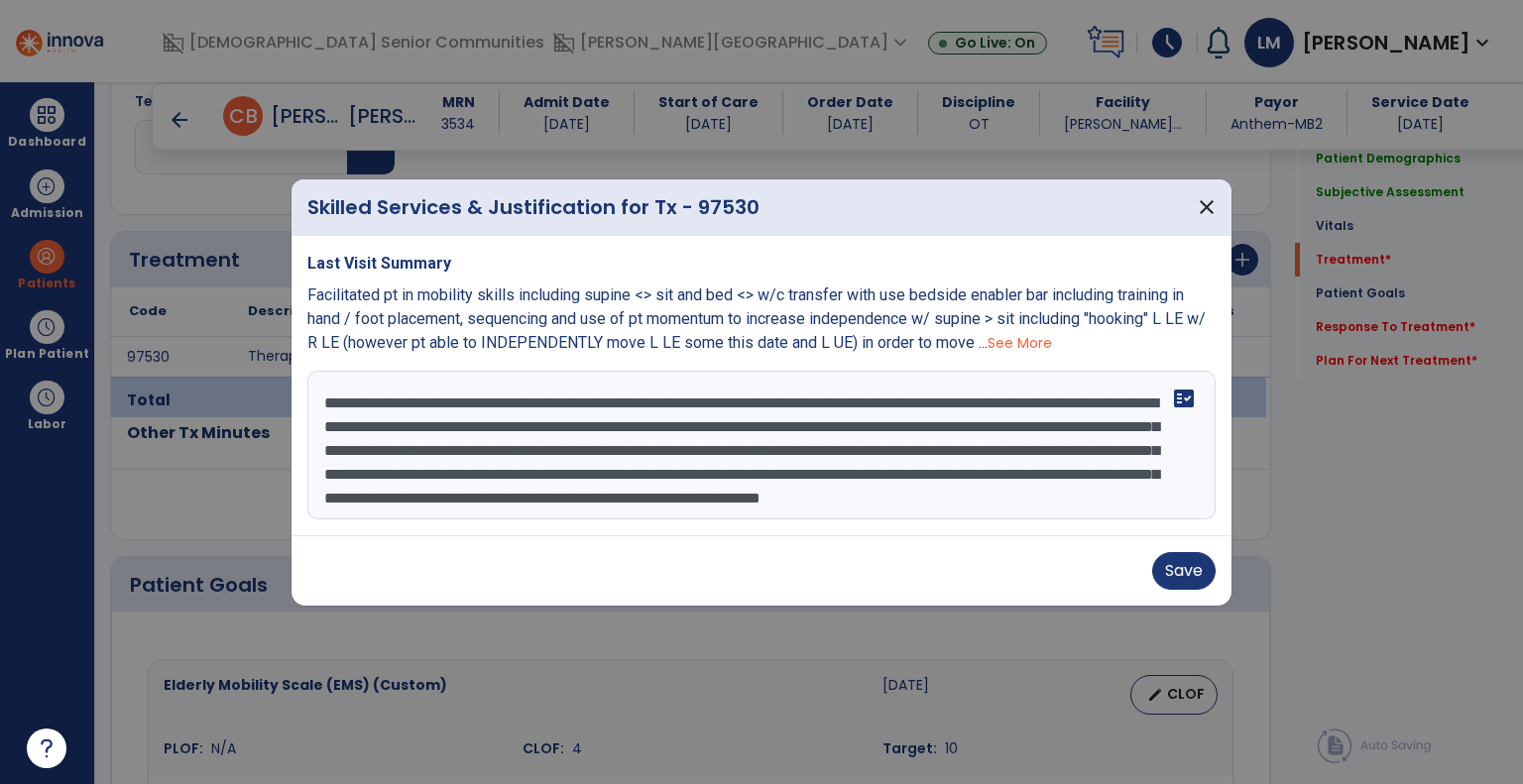 scroll, scrollTop: 39, scrollLeft: 0, axis: vertical 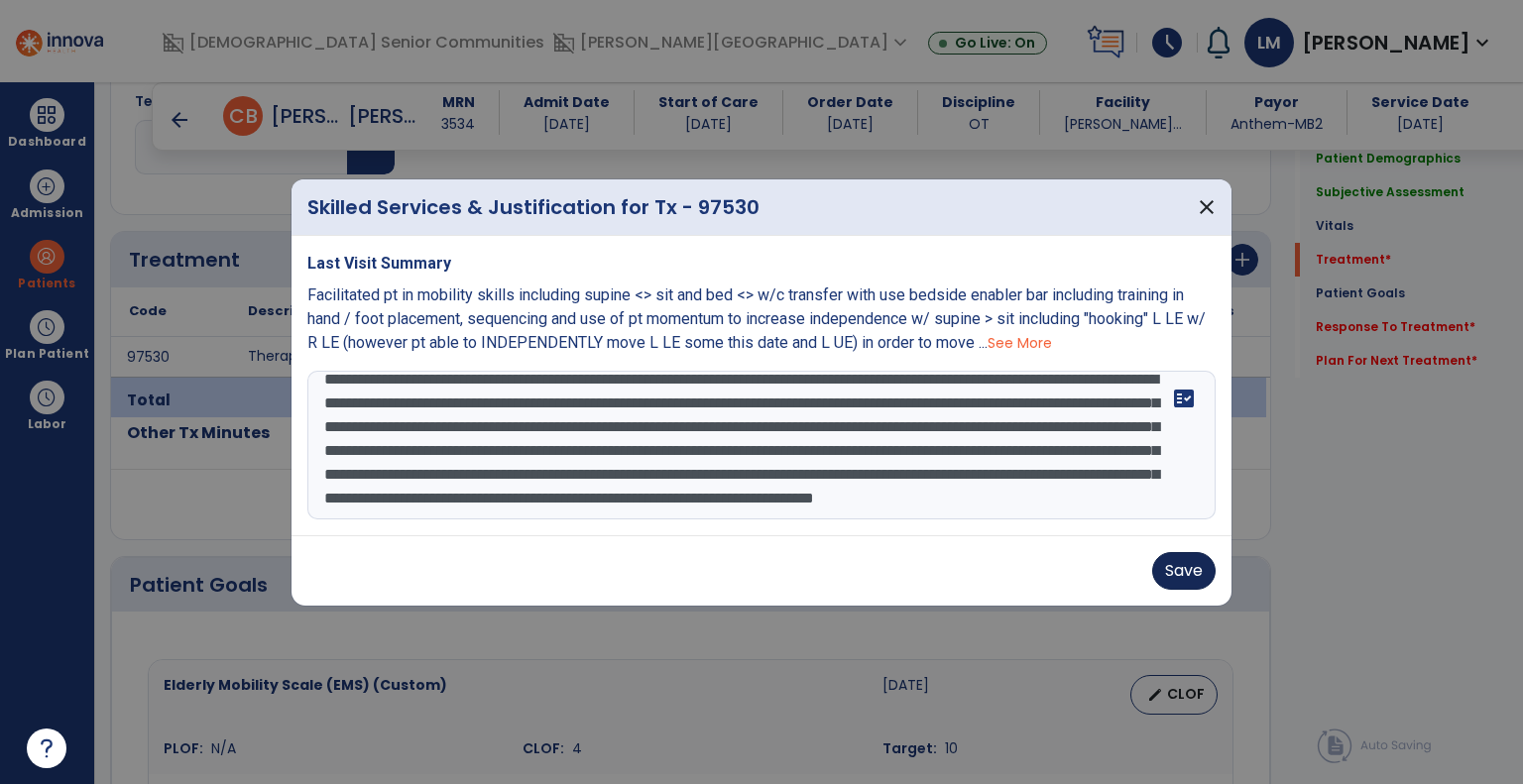 type on "**********" 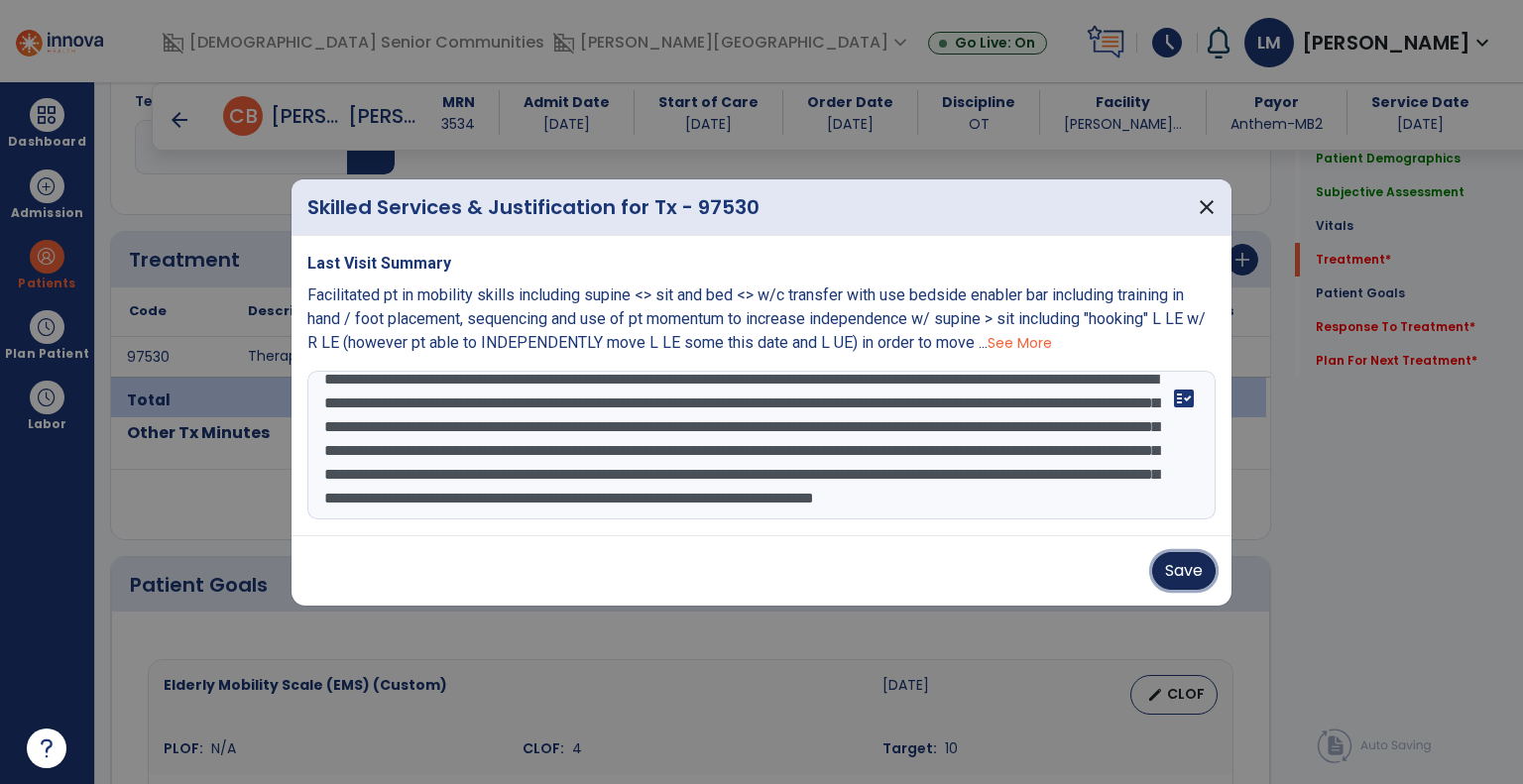 click on "Save" at bounding box center [1184, 571] 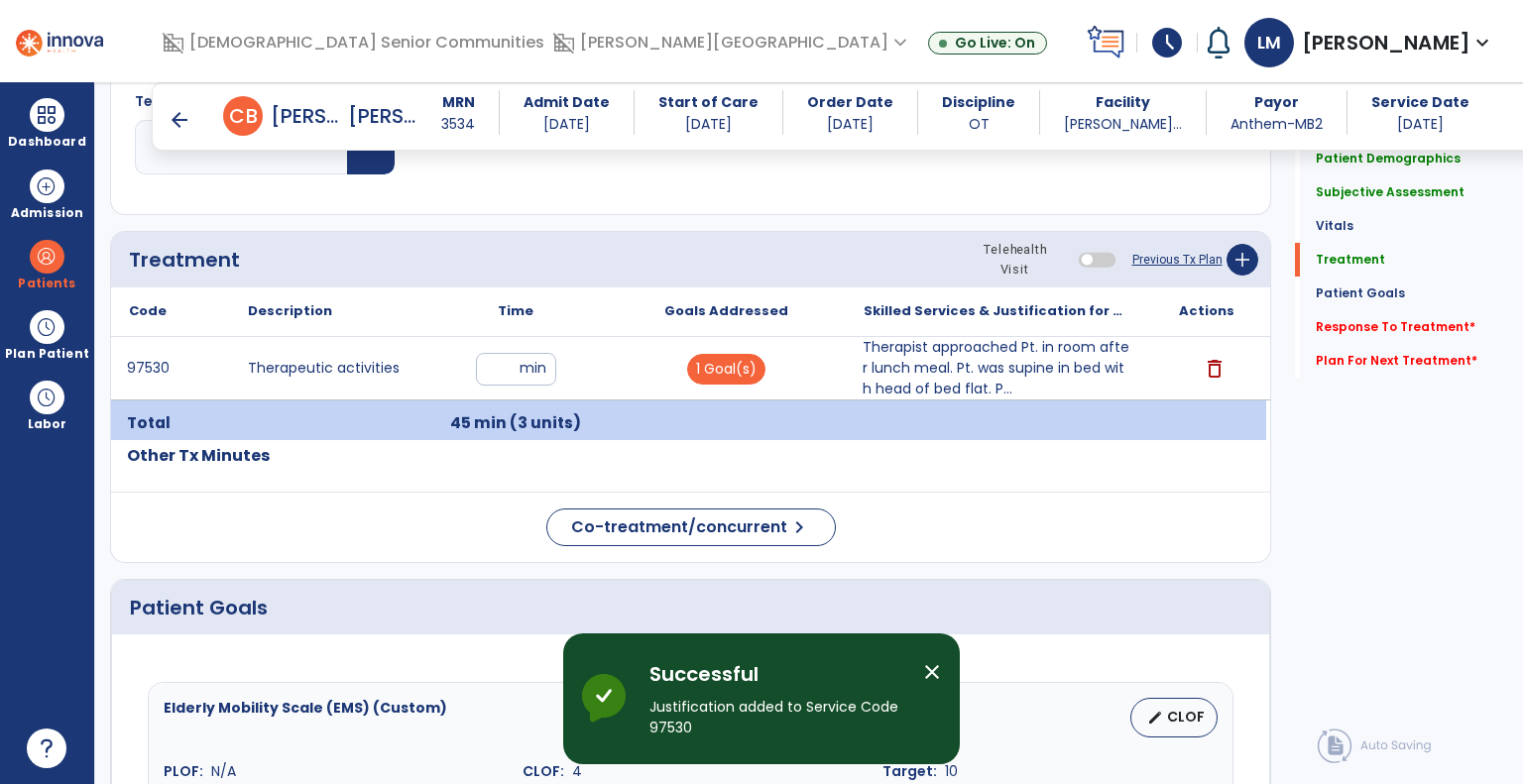 click on "Patient Demographics  Medical Diagnosis   Treatment Diagnosis   Precautions   Contraindications
Code
Description
Pdpm Clinical Category
R13.12" 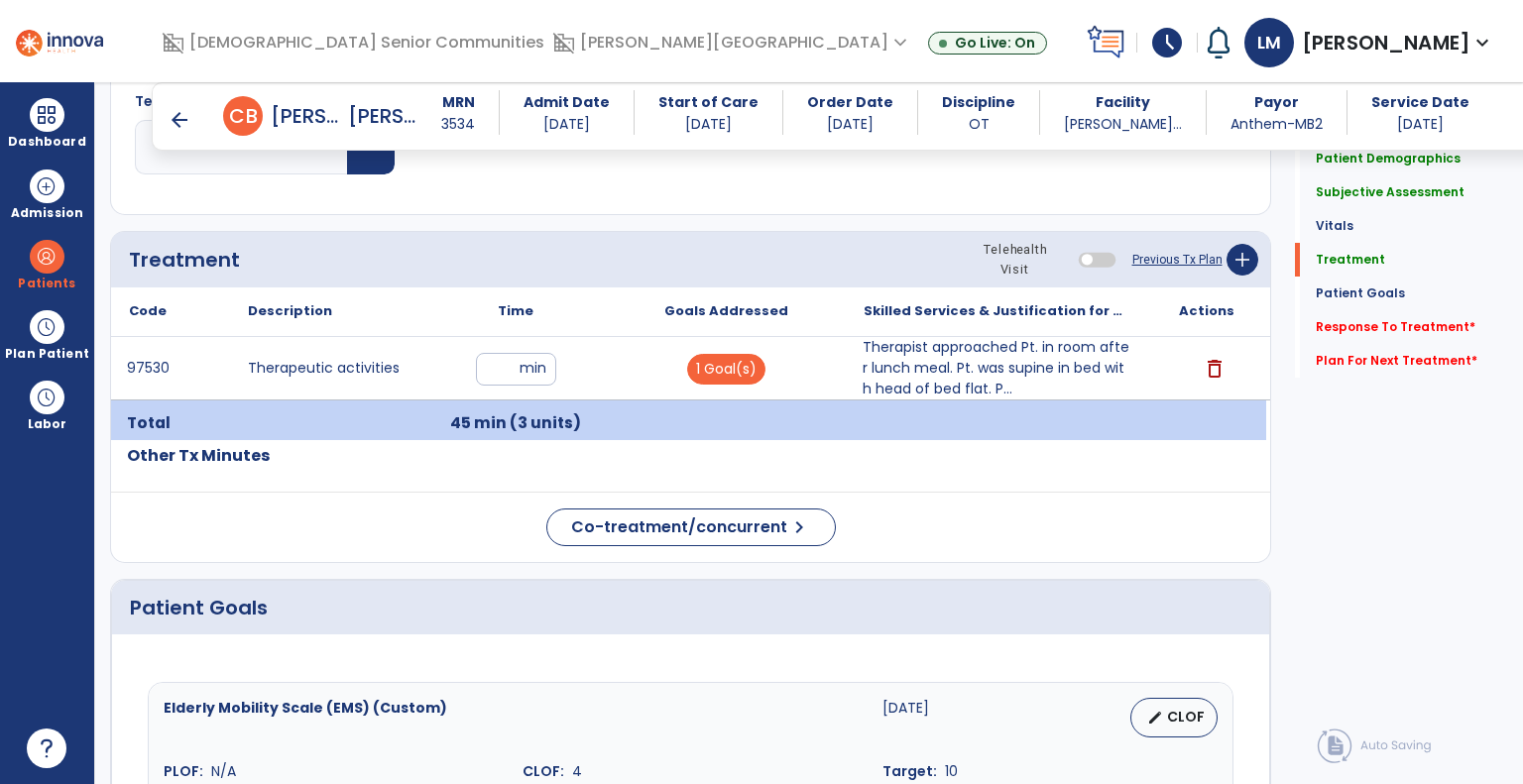 click on "Patient Demographics  Medical Diagnosis   Treatment Diagnosis   Precautions   Contraindications
Code
Description
Pdpm Clinical Category
R13.12" 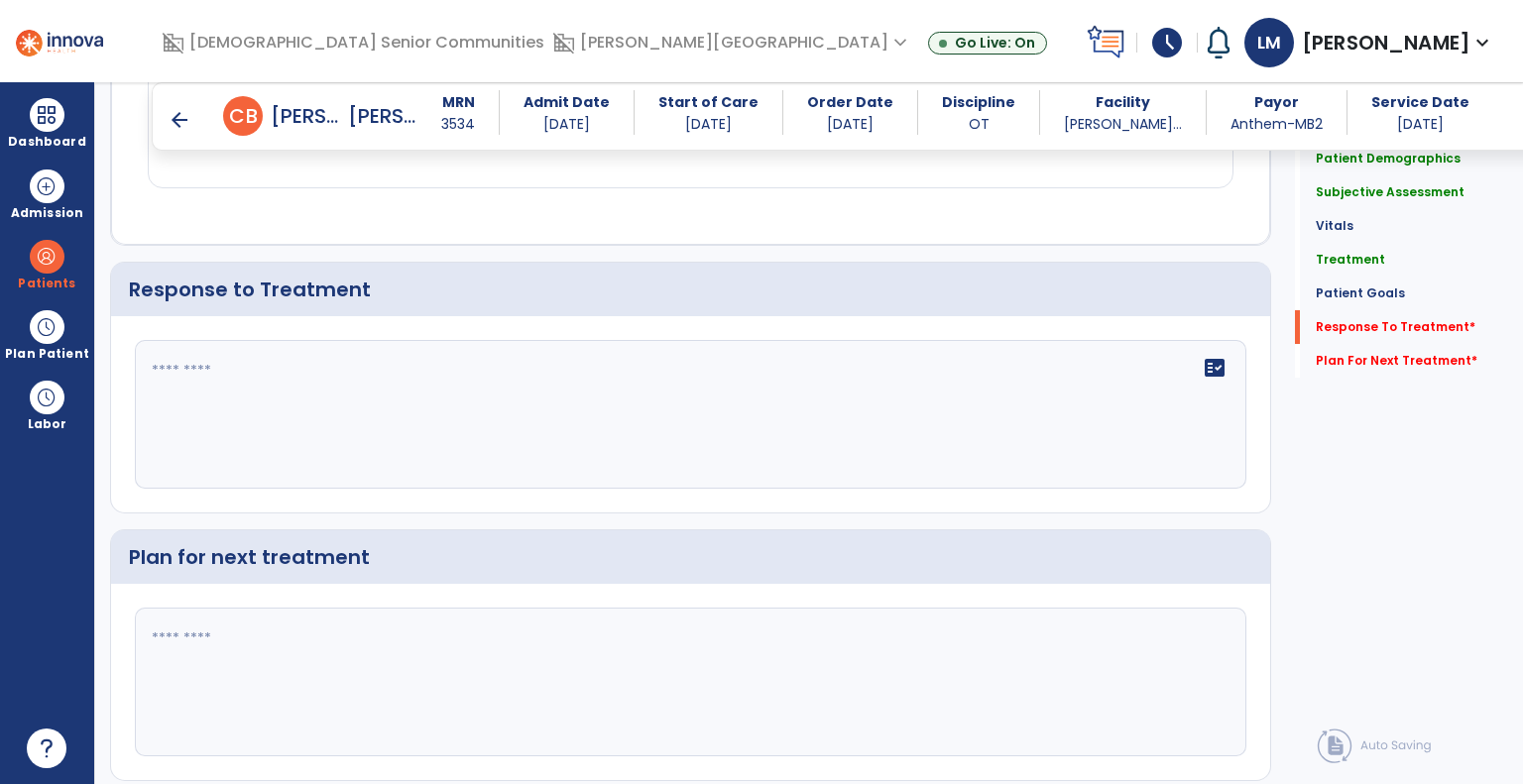 scroll, scrollTop: 3377, scrollLeft: 0, axis: vertical 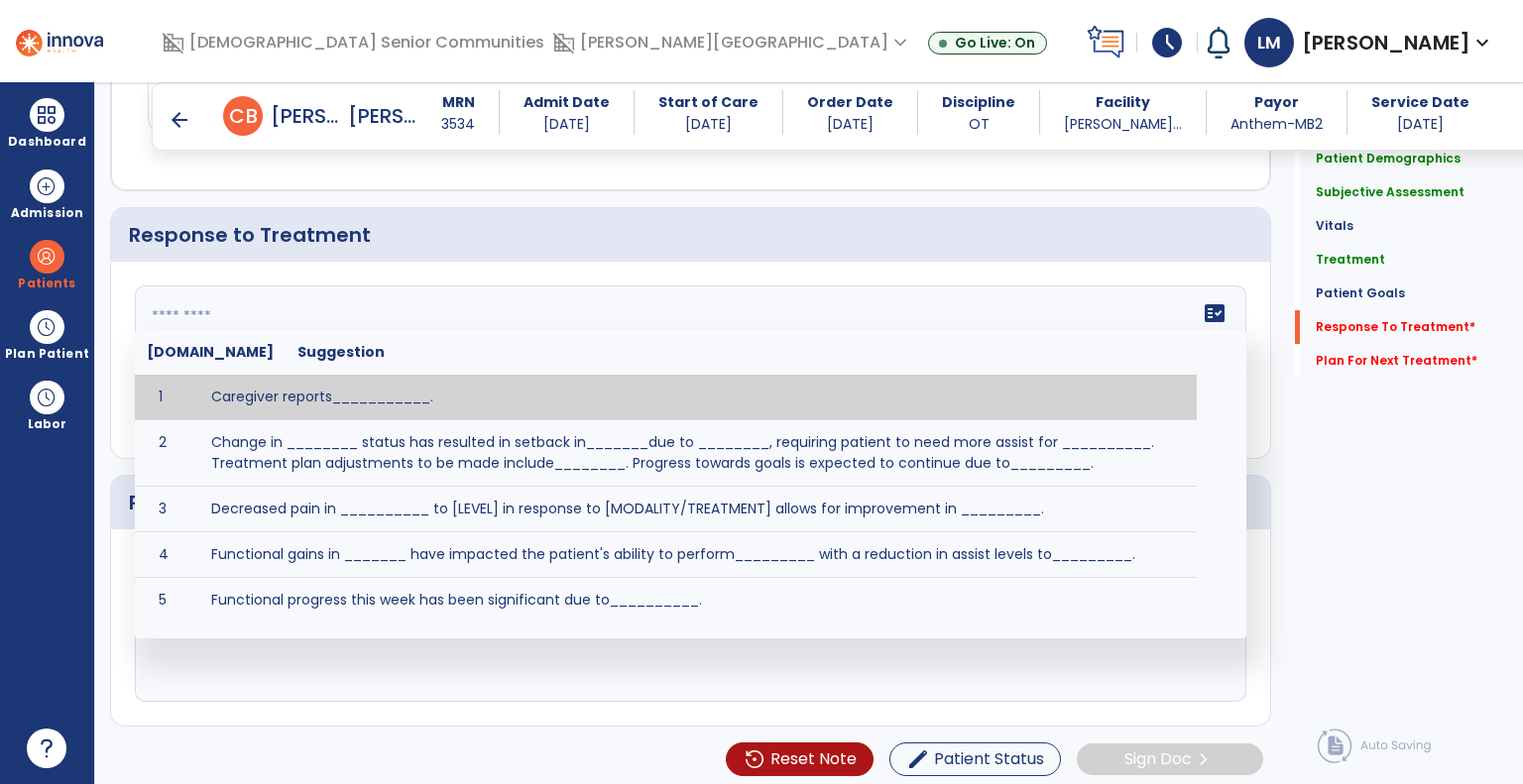 click on "fact_check  [DOMAIN_NAME] Suggestion 1 Caregiver reports___________. 2 Change in ________ status has resulted in setback in_______due to ________, requiring patient to need more assist for __________.   Treatment plan adjustments to be made include________.  Progress towards goals is expected to continue due to_________. 3 Decreased pain in __________ to [LEVEL] in response to [MODALITY/TREATMENT] allows for improvement in _________. 4 Functional gains in _______ have impacted the patient's ability to perform_________ with a reduction in assist levels to_________. 5 Functional progress this week has been significant due to__________. 6 Gains in ________ have improved the patient's ability to perform ______with decreased levels of assist to___________. 7 Improvement in ________allows patient to tolerate higher levels of challenges in_________. 8 Pain in [AREA] has decreased to [LEVEL] in response to [TREATMENT/MODALITY], allowing fore ease in completing__________. 9 10 11 12 13 14 15 16 17 18 19 20 21" 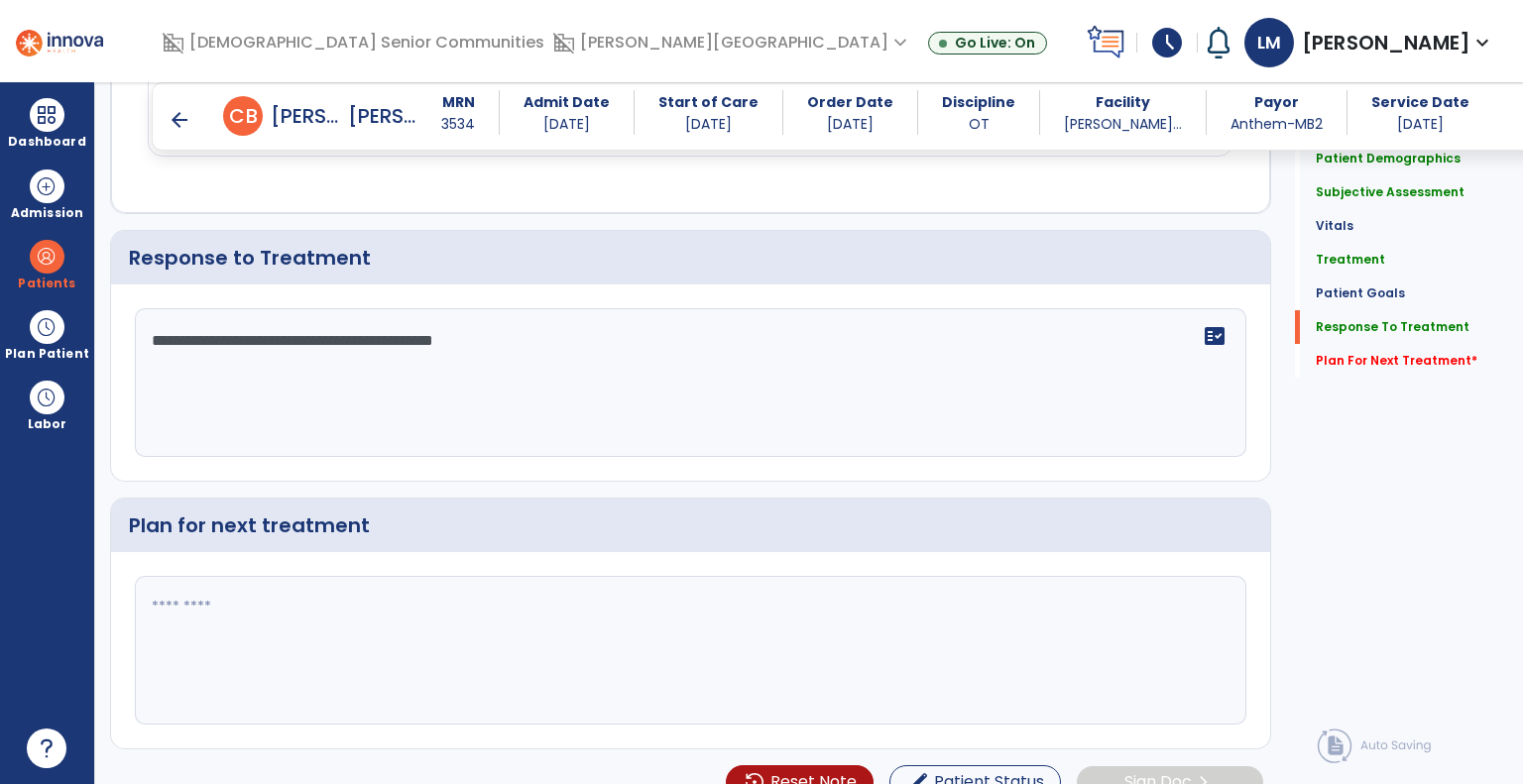 scroll, scrollTop: 3377, scrollLeft: 0, axis: vertical 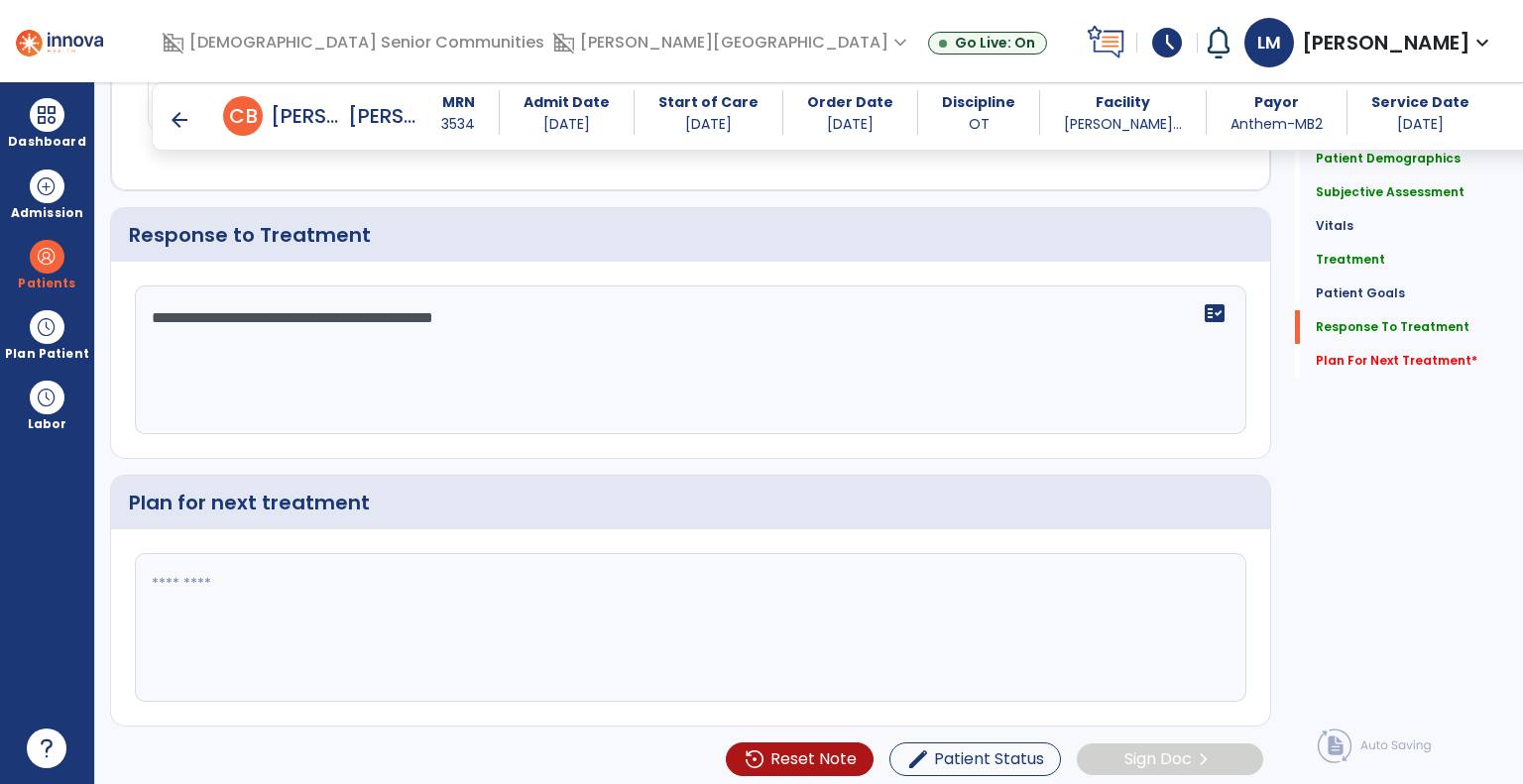 click 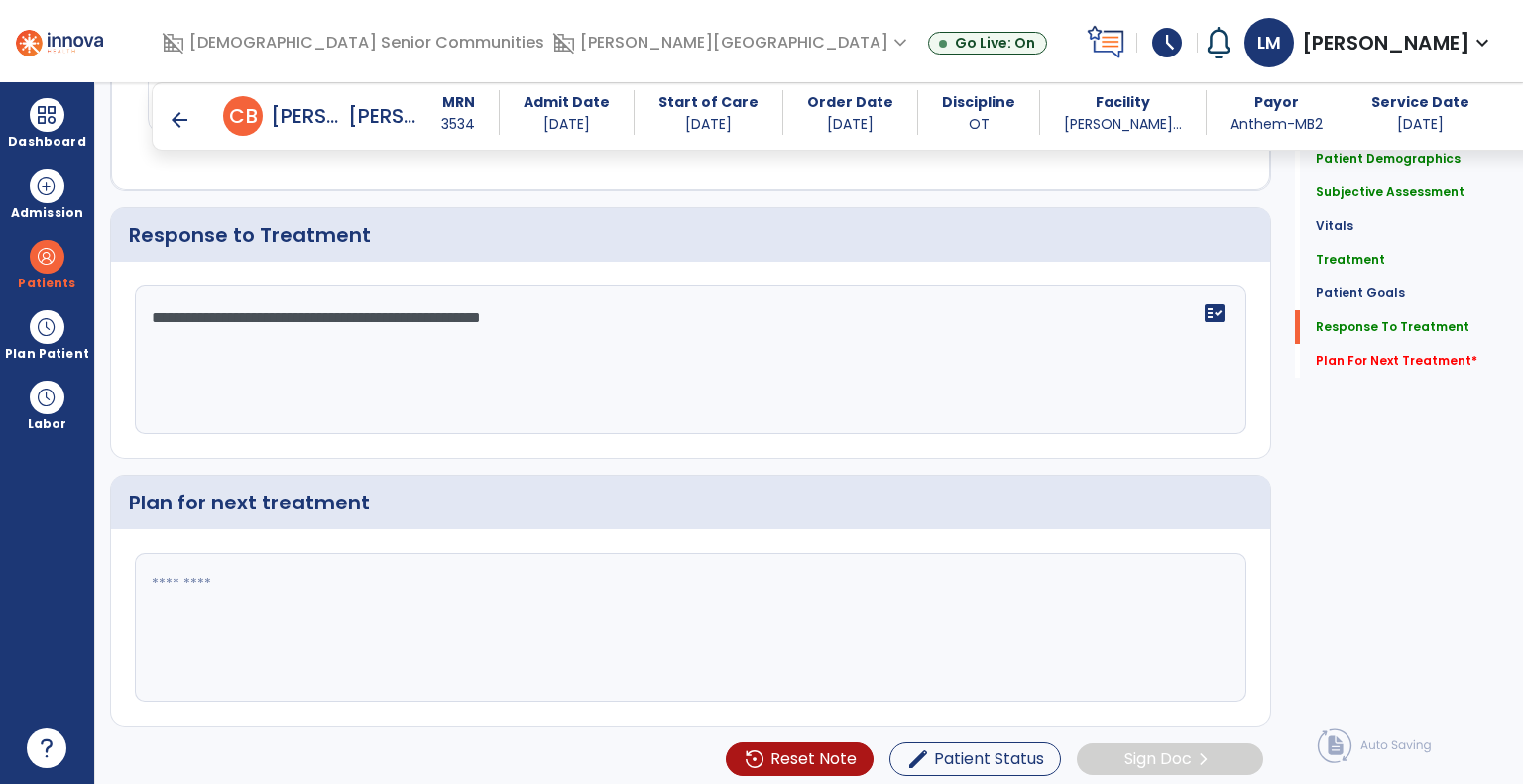 type on "**********" 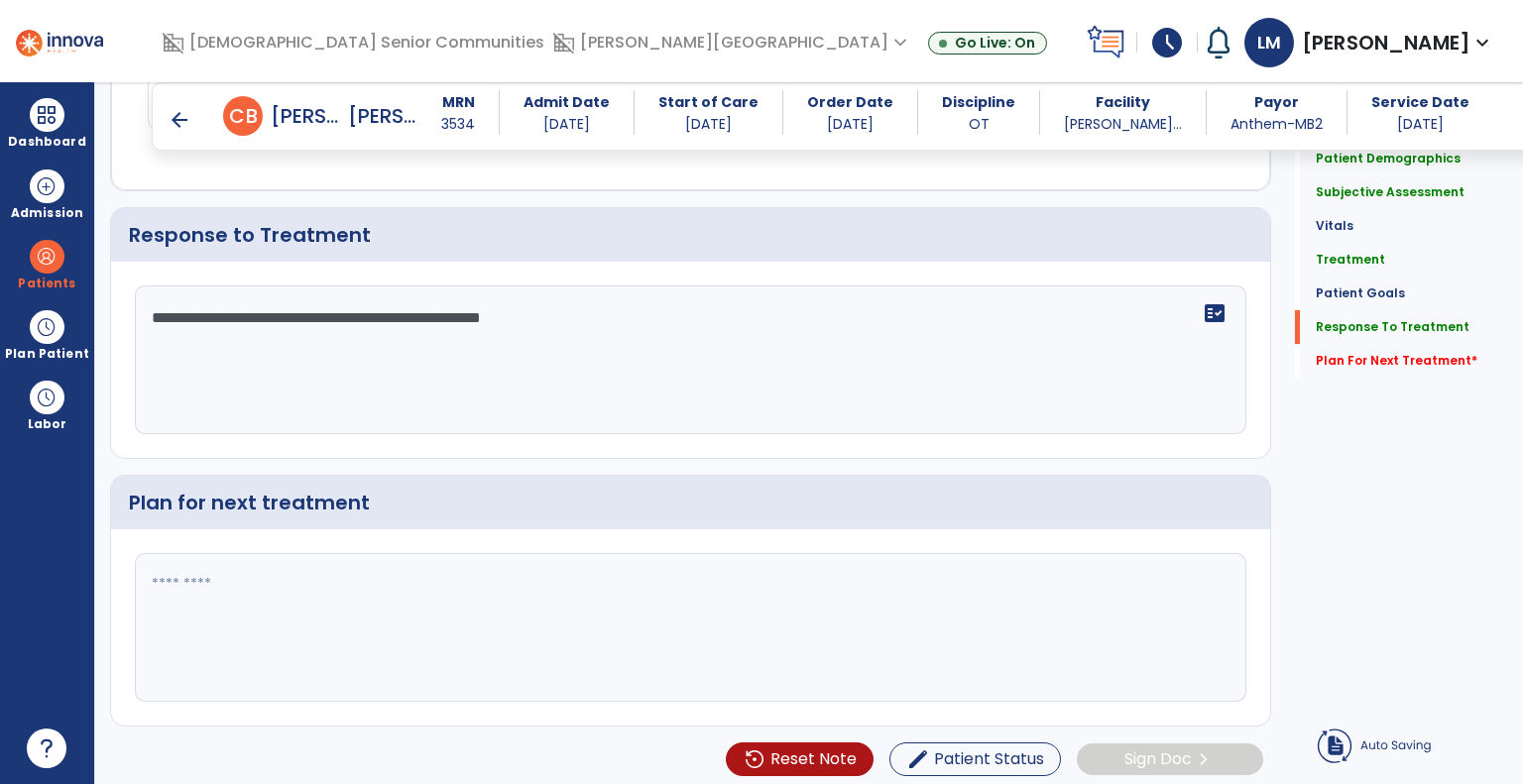 click 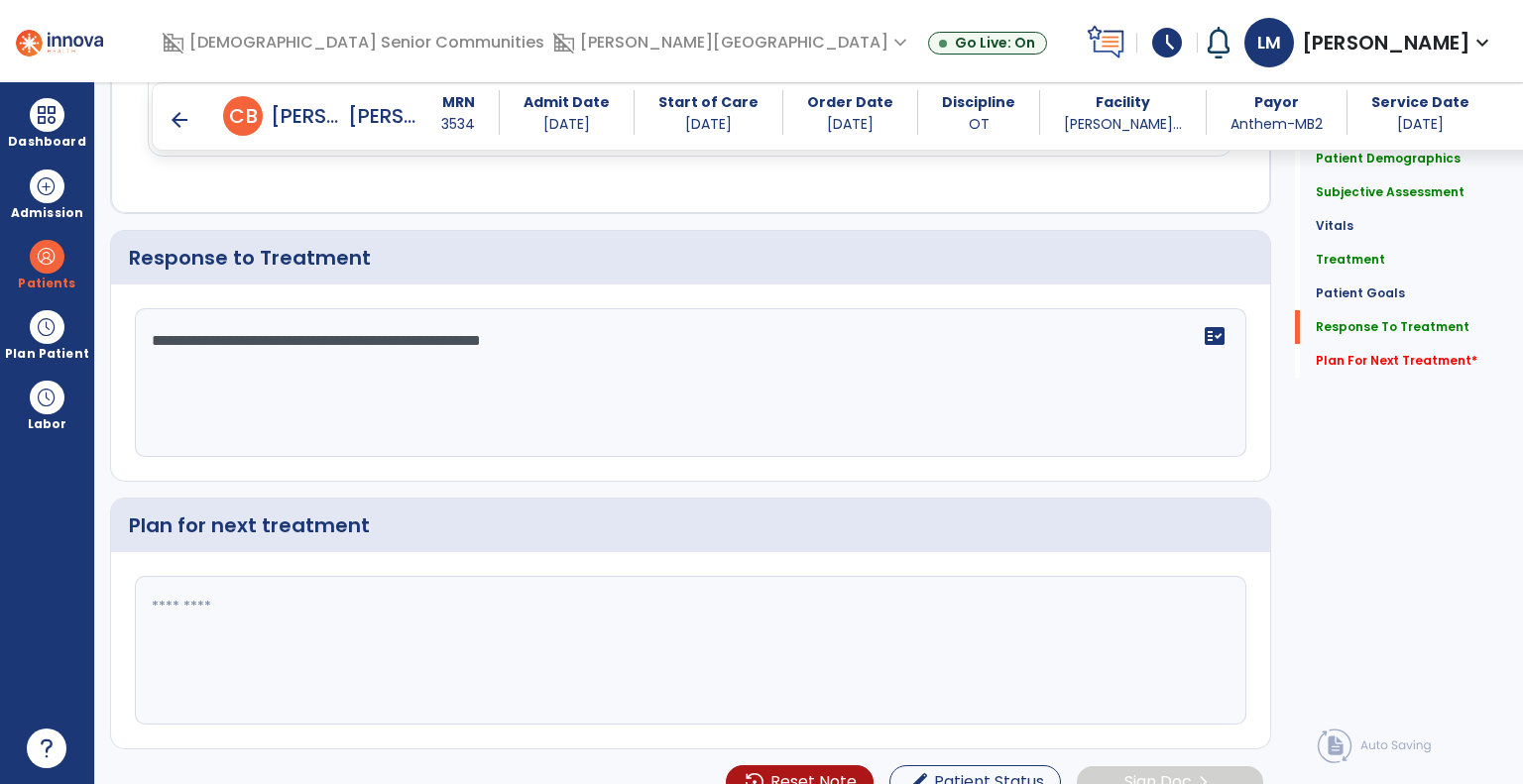 scroll, scrollTop: 3377, scrollLeft: 0, axis: vertical 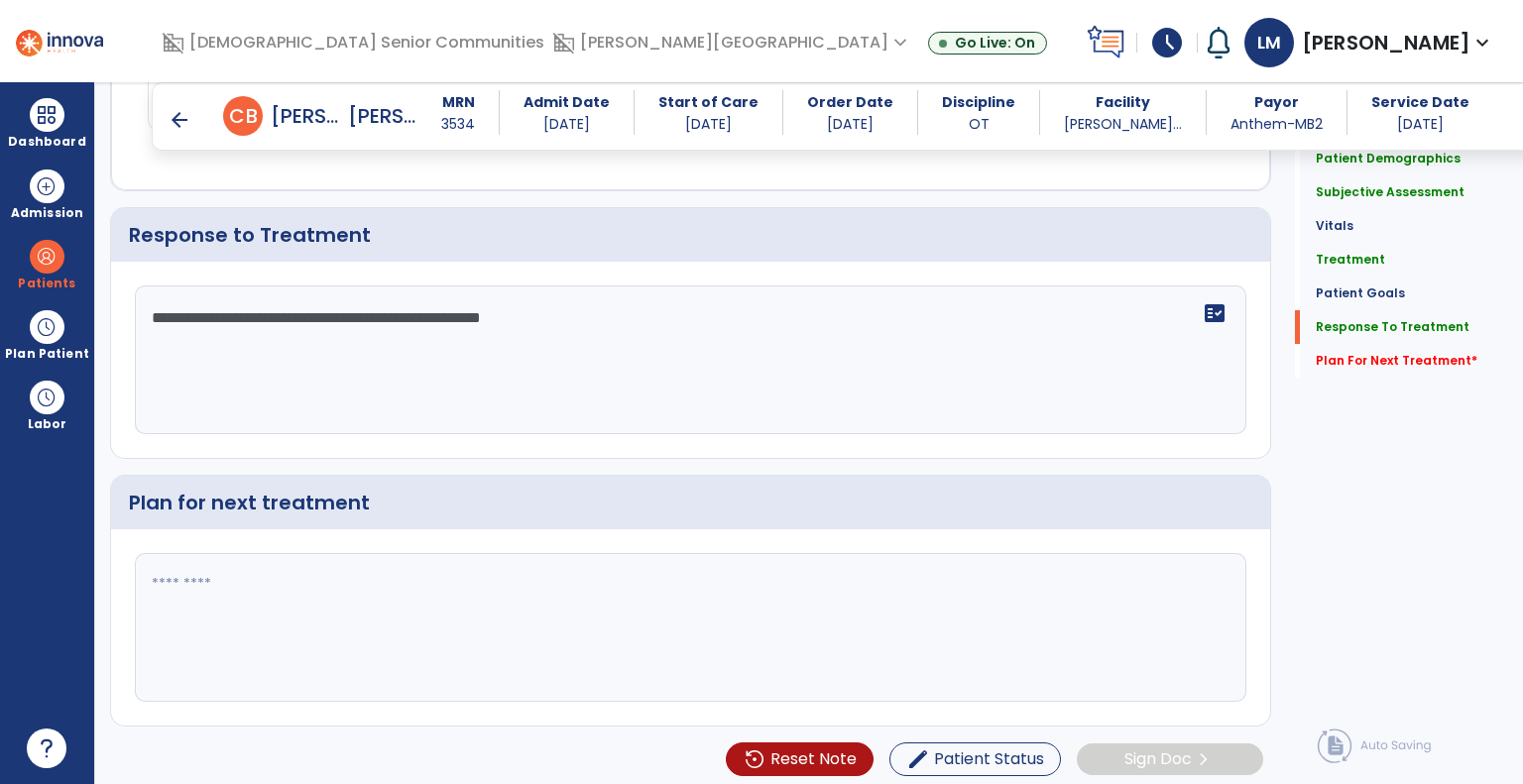 click 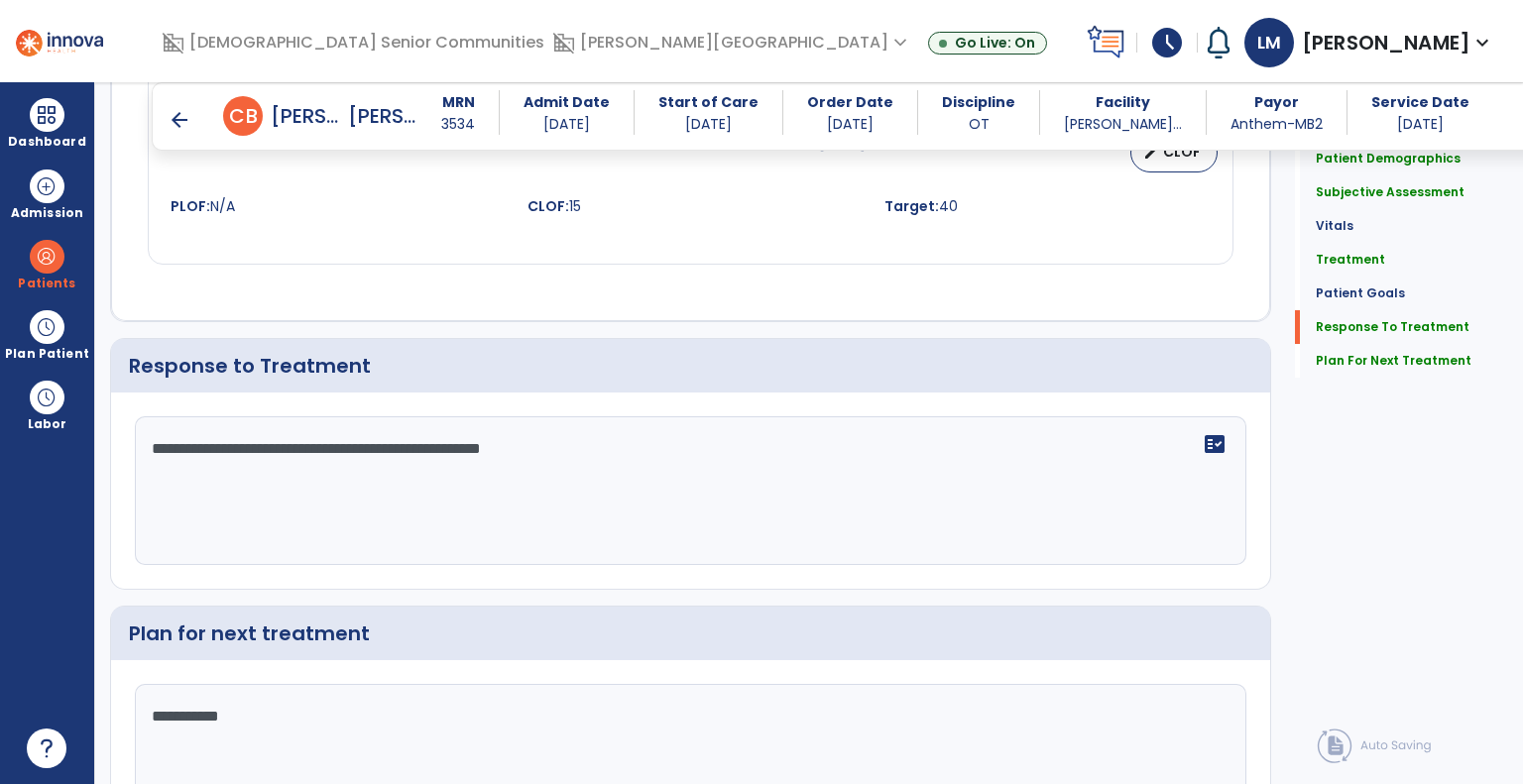 scroll, scrollTop: 3377, scrollLeft: 0, axis: vertical 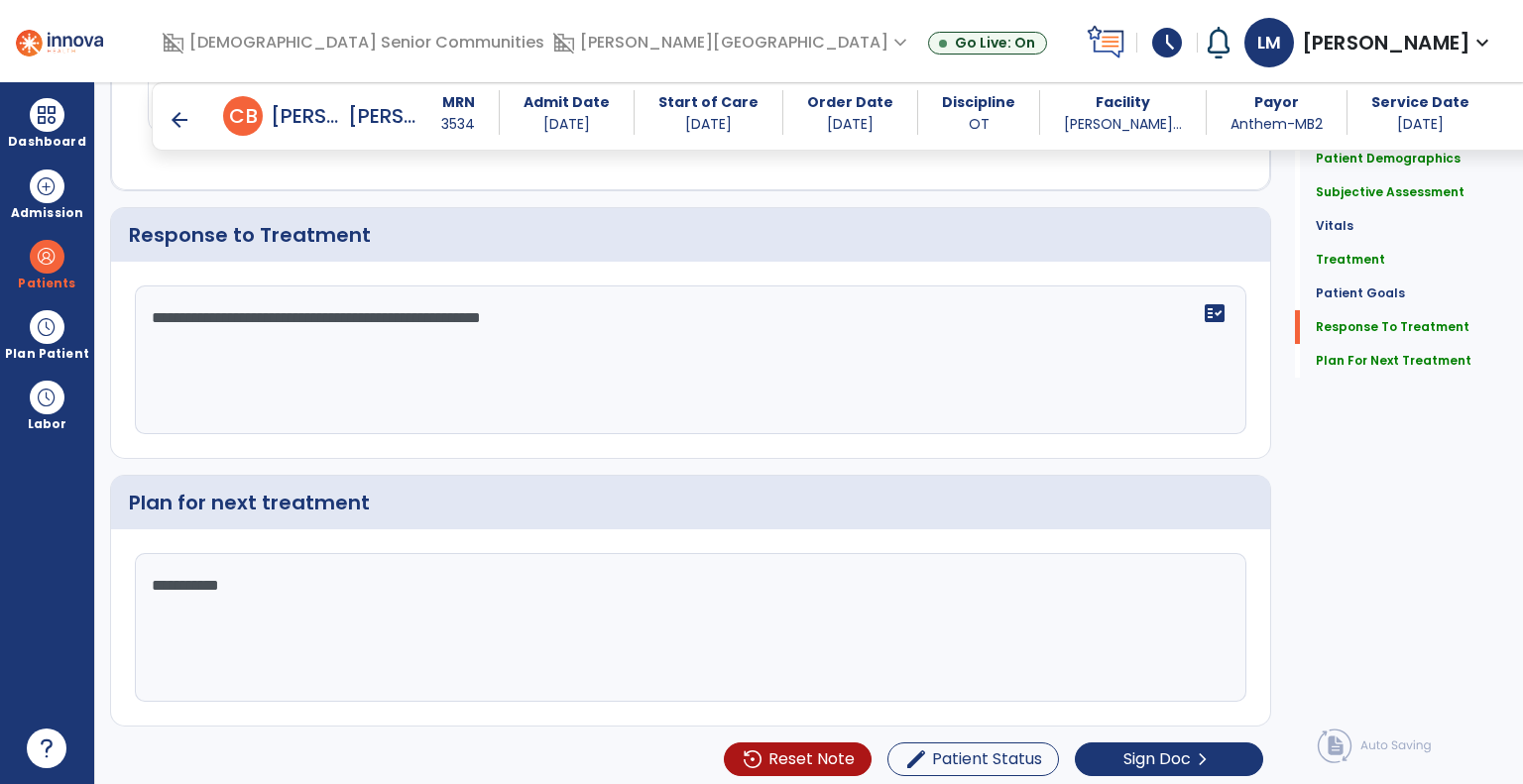 click on "**********" 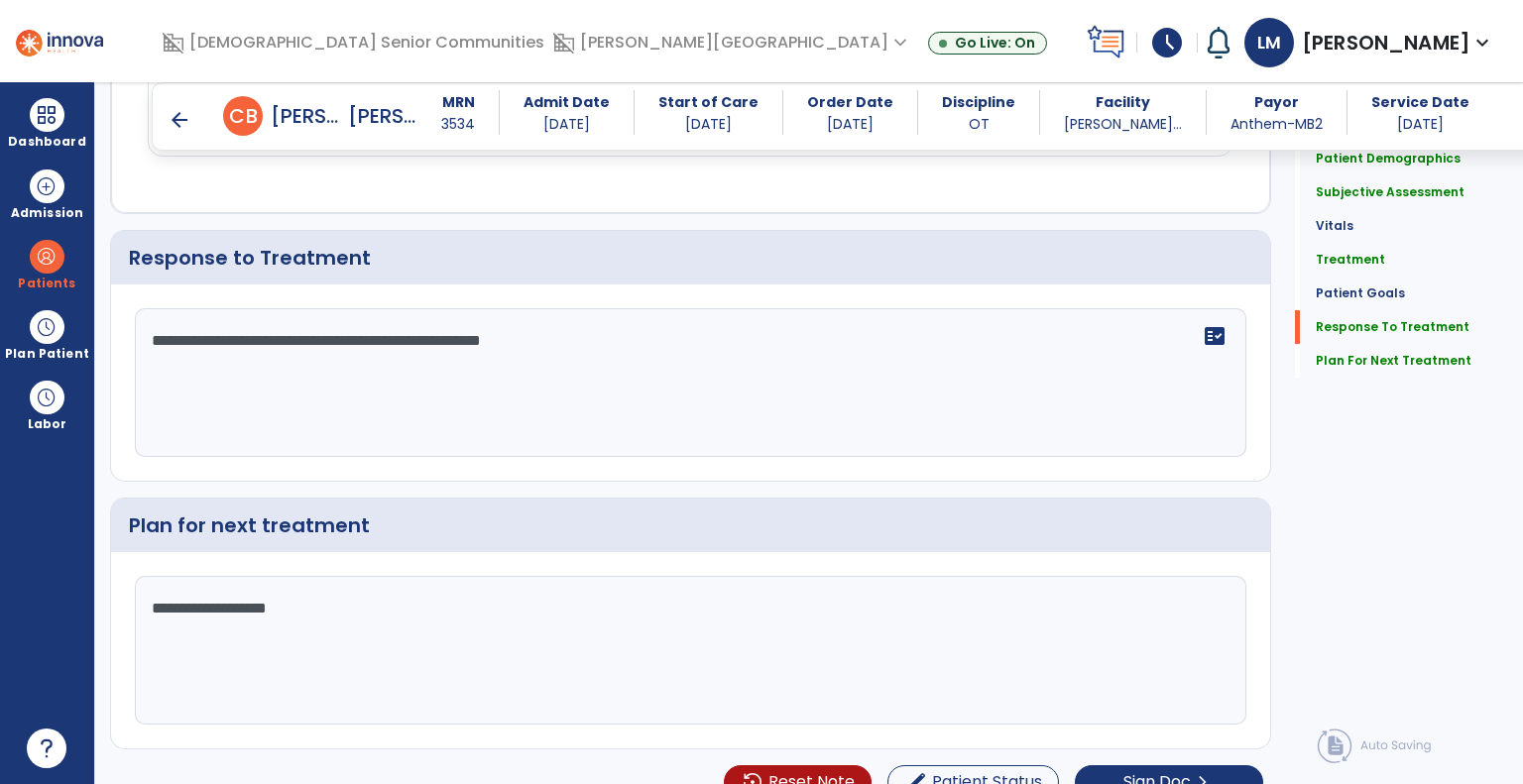 scroll, scrollTop: 3377, scrollLeft: 0, axis: vertical 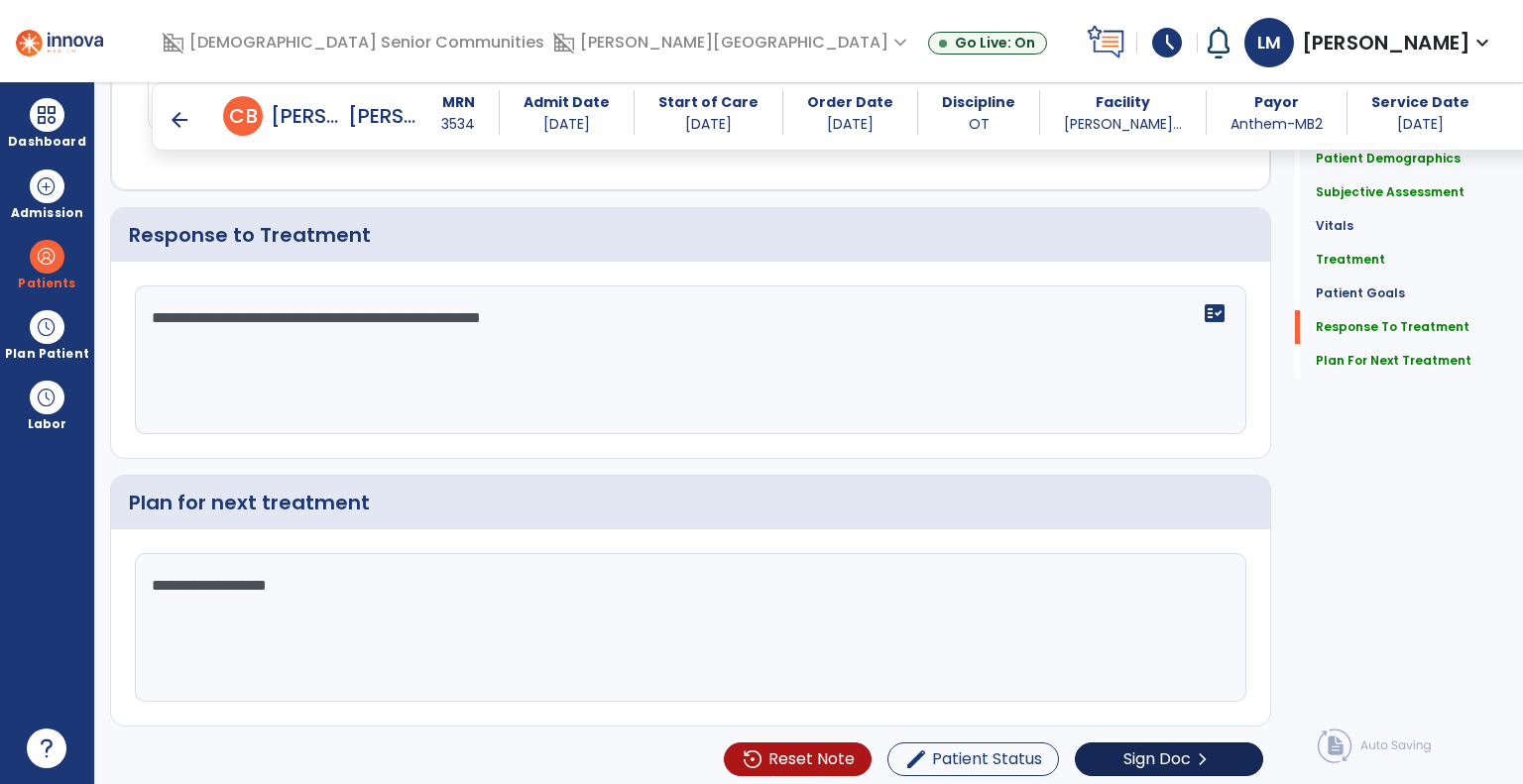 type on "**********" 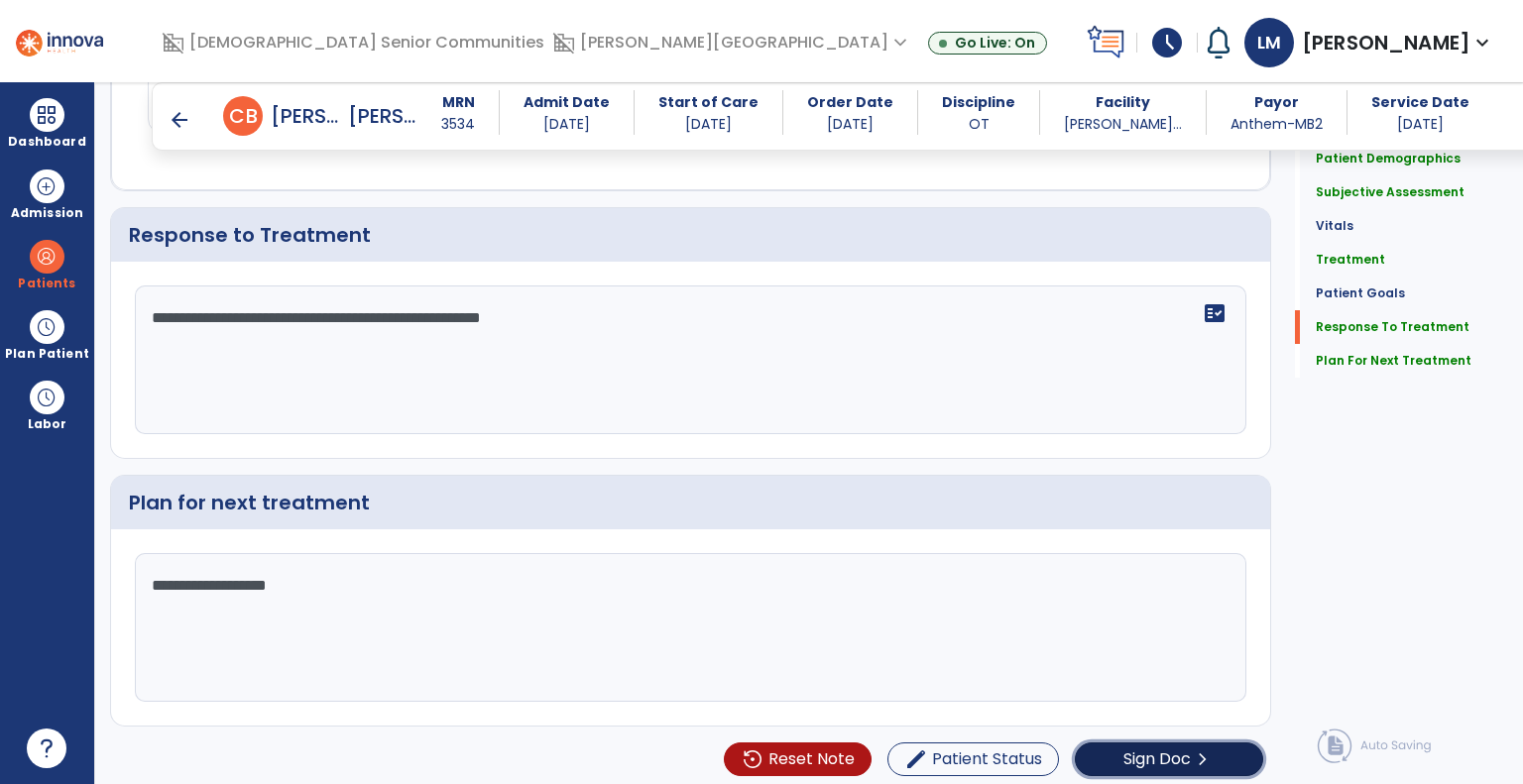click on "chevron_right" 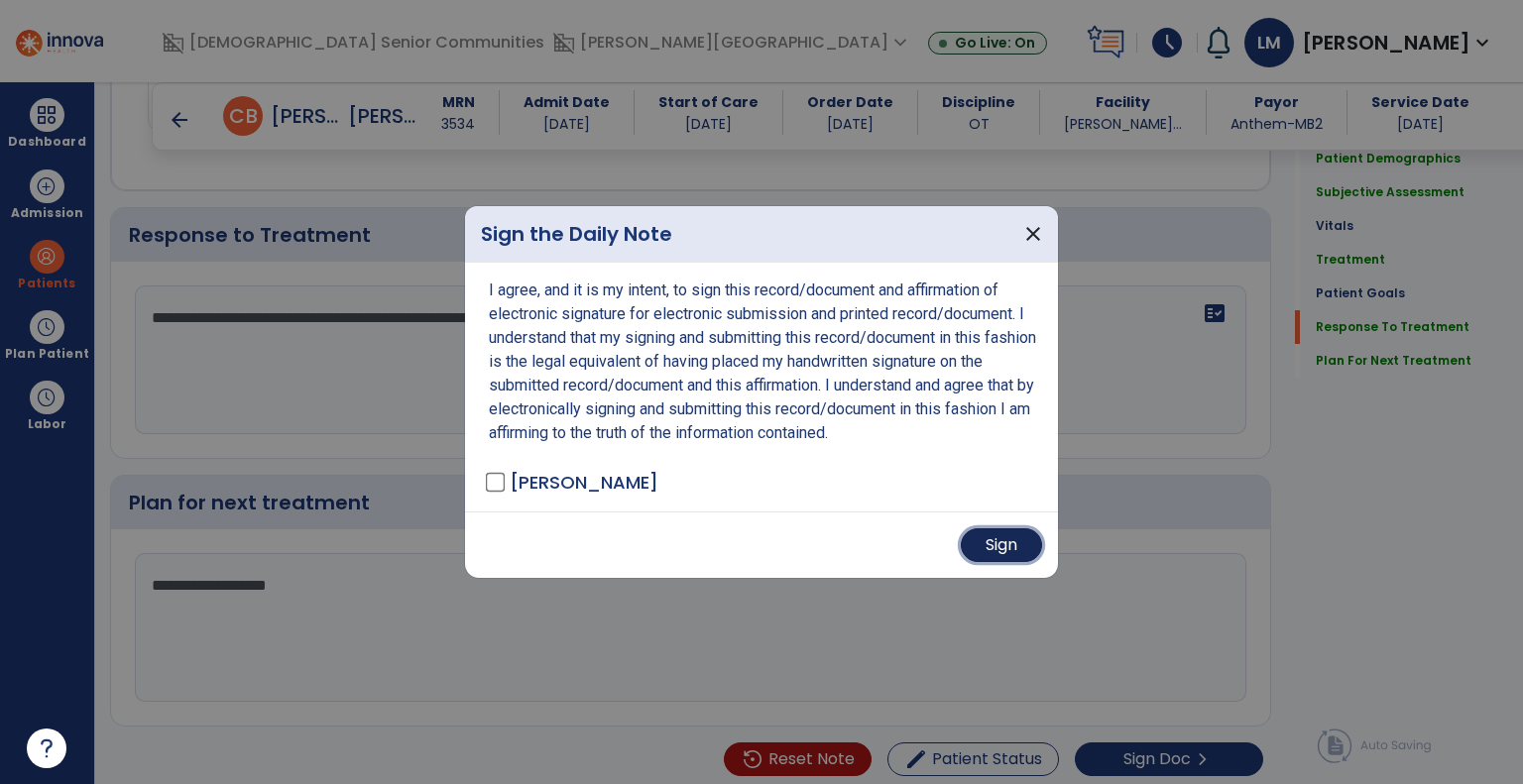 click on "Sign" at bounding box center (1001, 545) 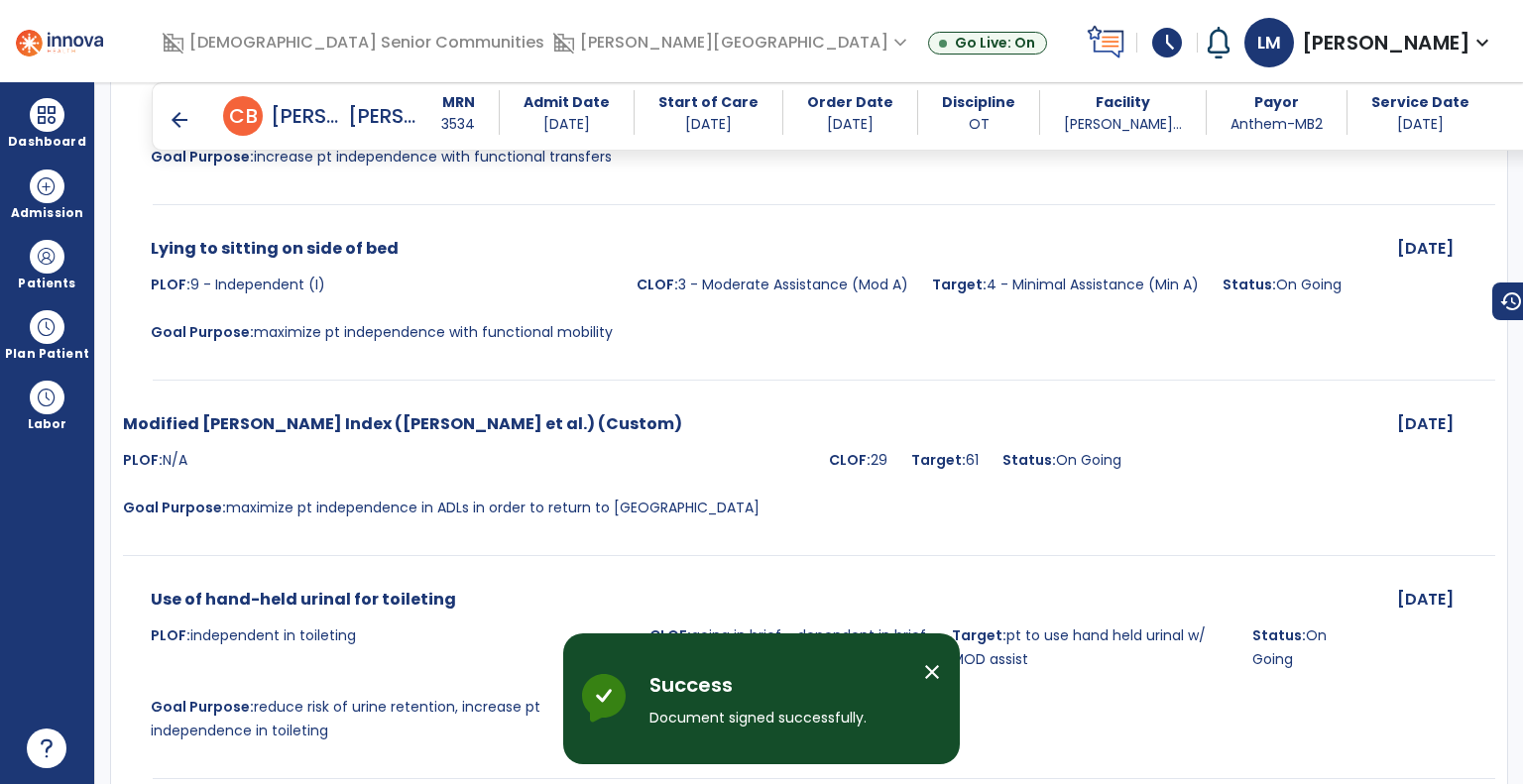 click on "Add new addendum" at bounding box center (809, 2848) 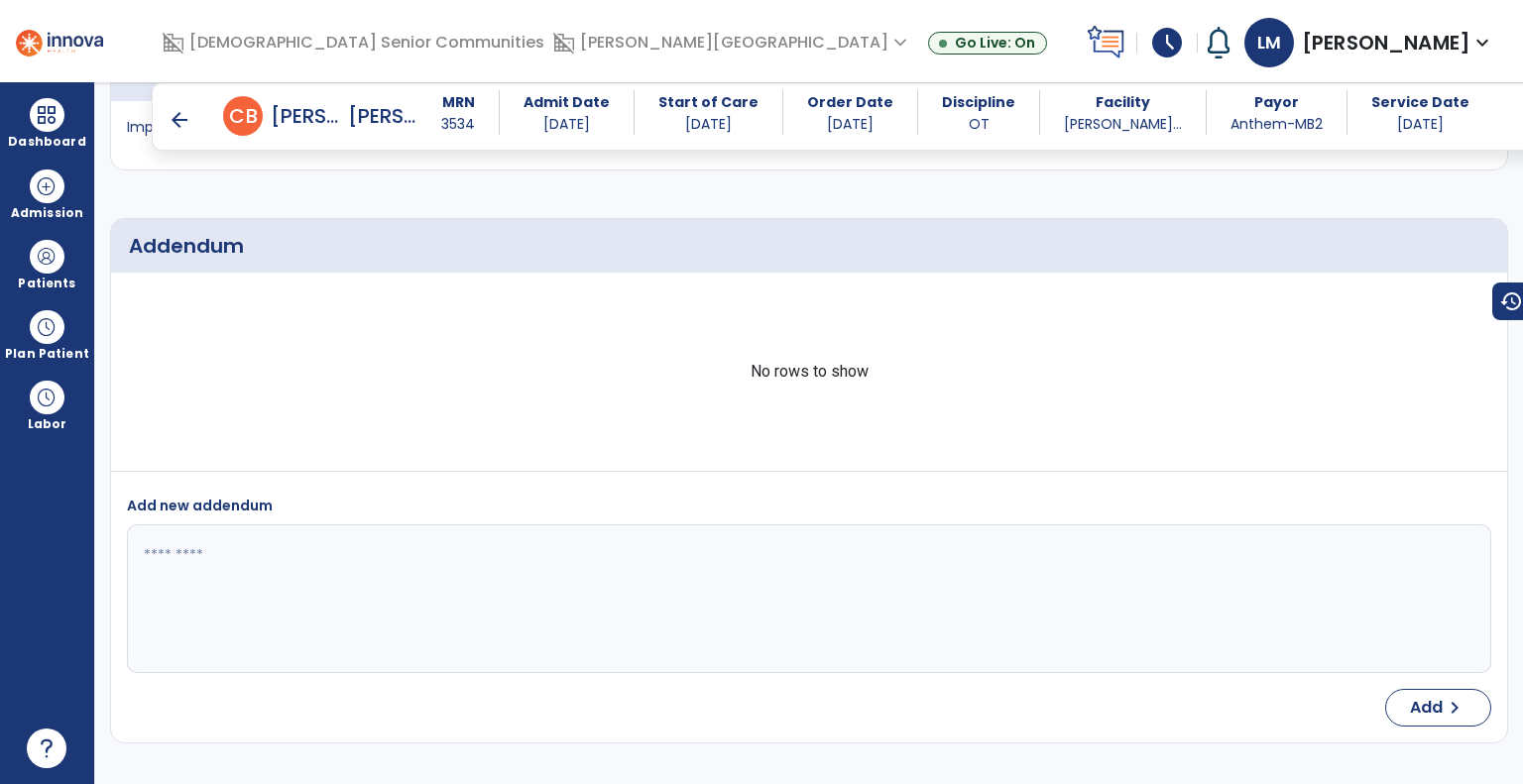 scroll, scrollTop: 5140, scrollLeft: 0, axis: vertical 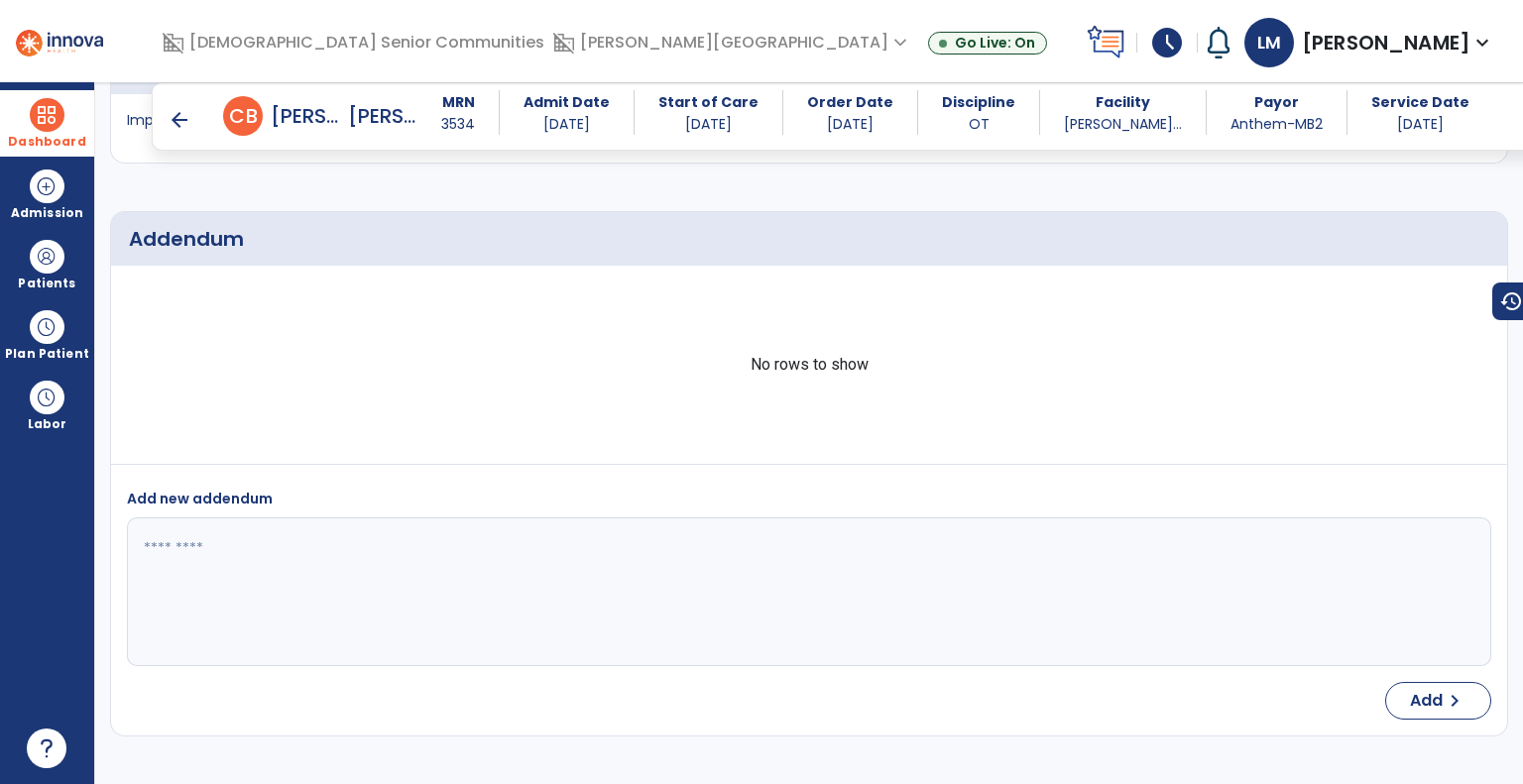 click at bounding box center [47, 115] 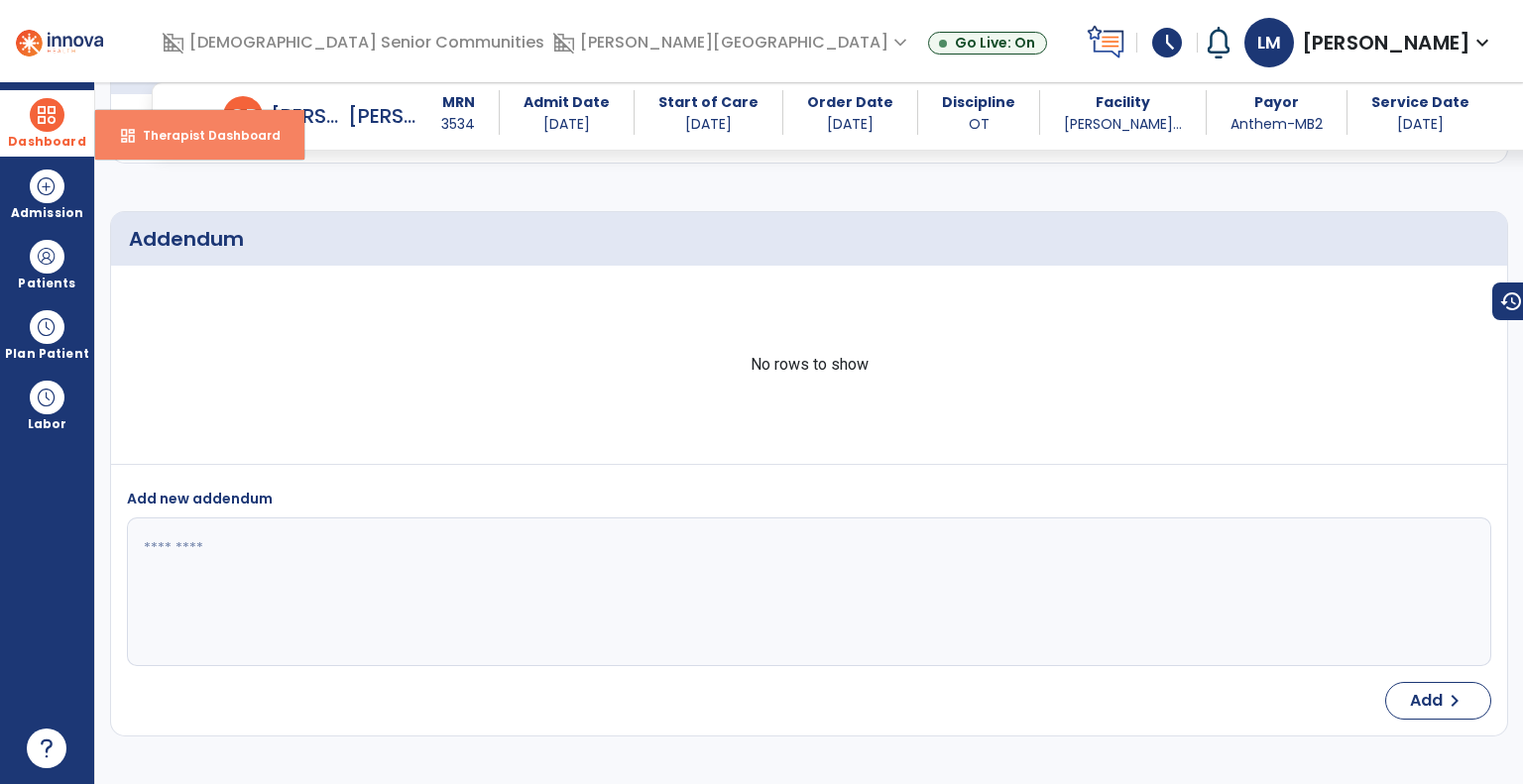 click on "Therapist Dashboard" at bounding box center (203, 135) 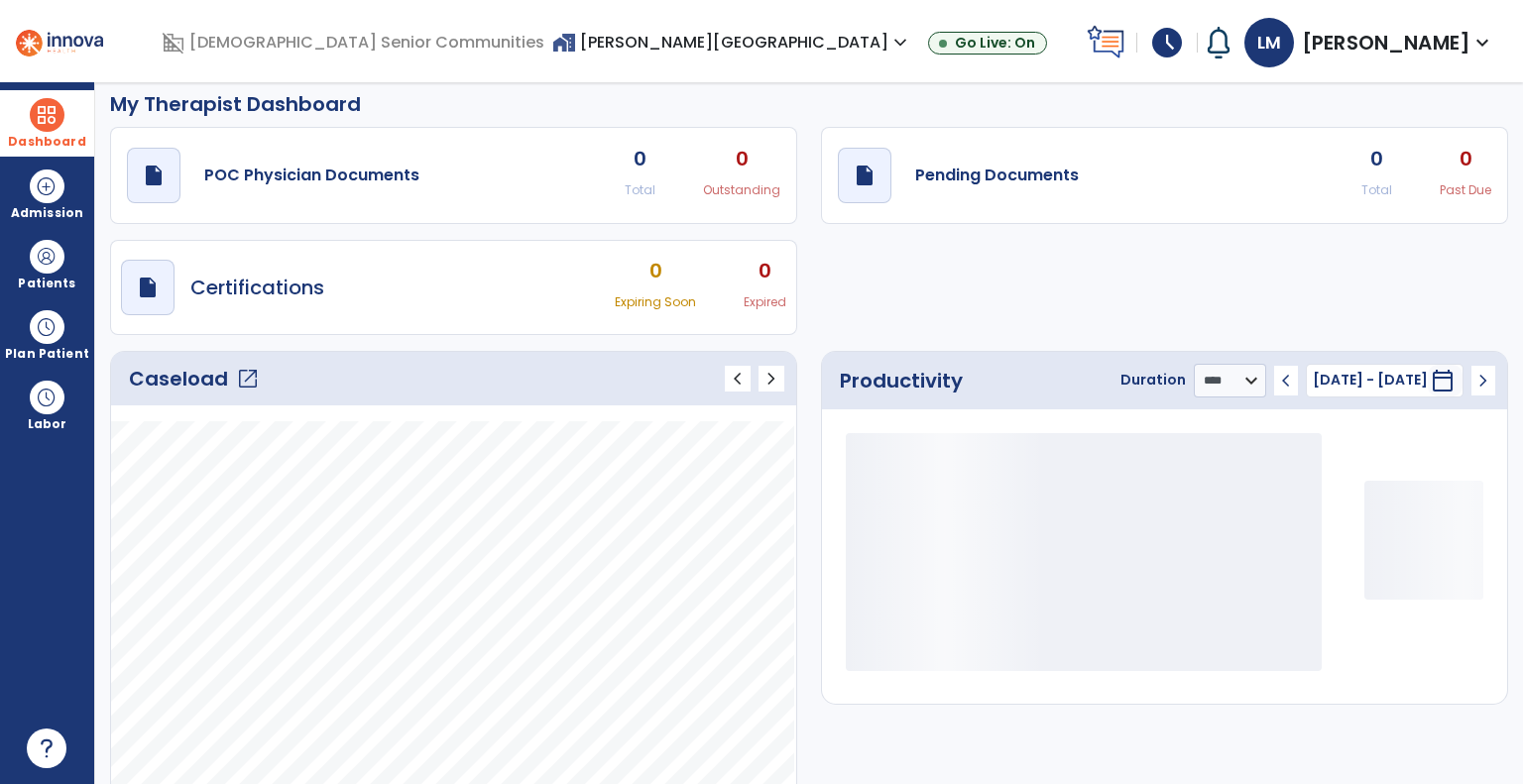 scroll, scrollTop: 0, scrollLeft: 0, axis: both 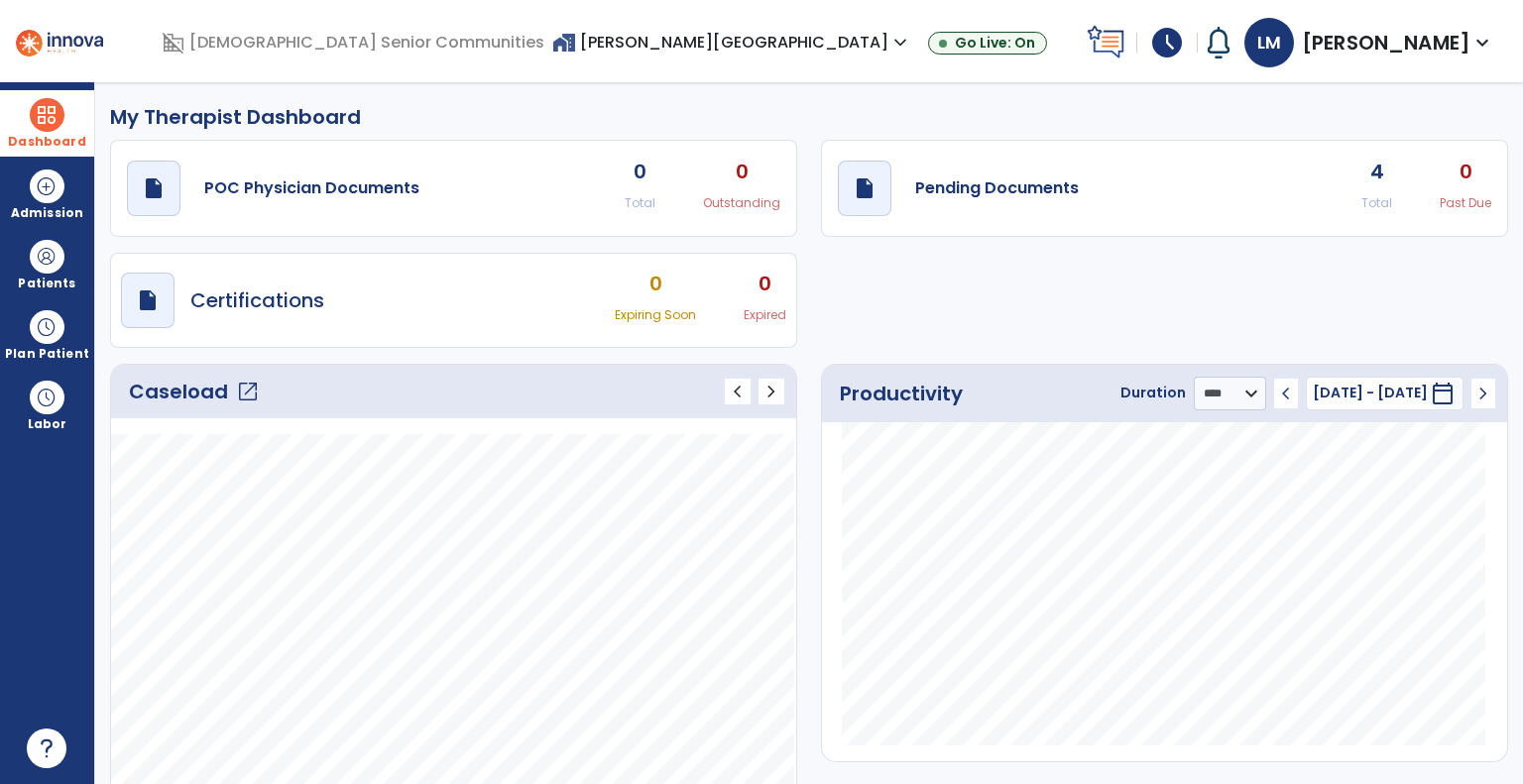 click on "Caseload   open_in_new" 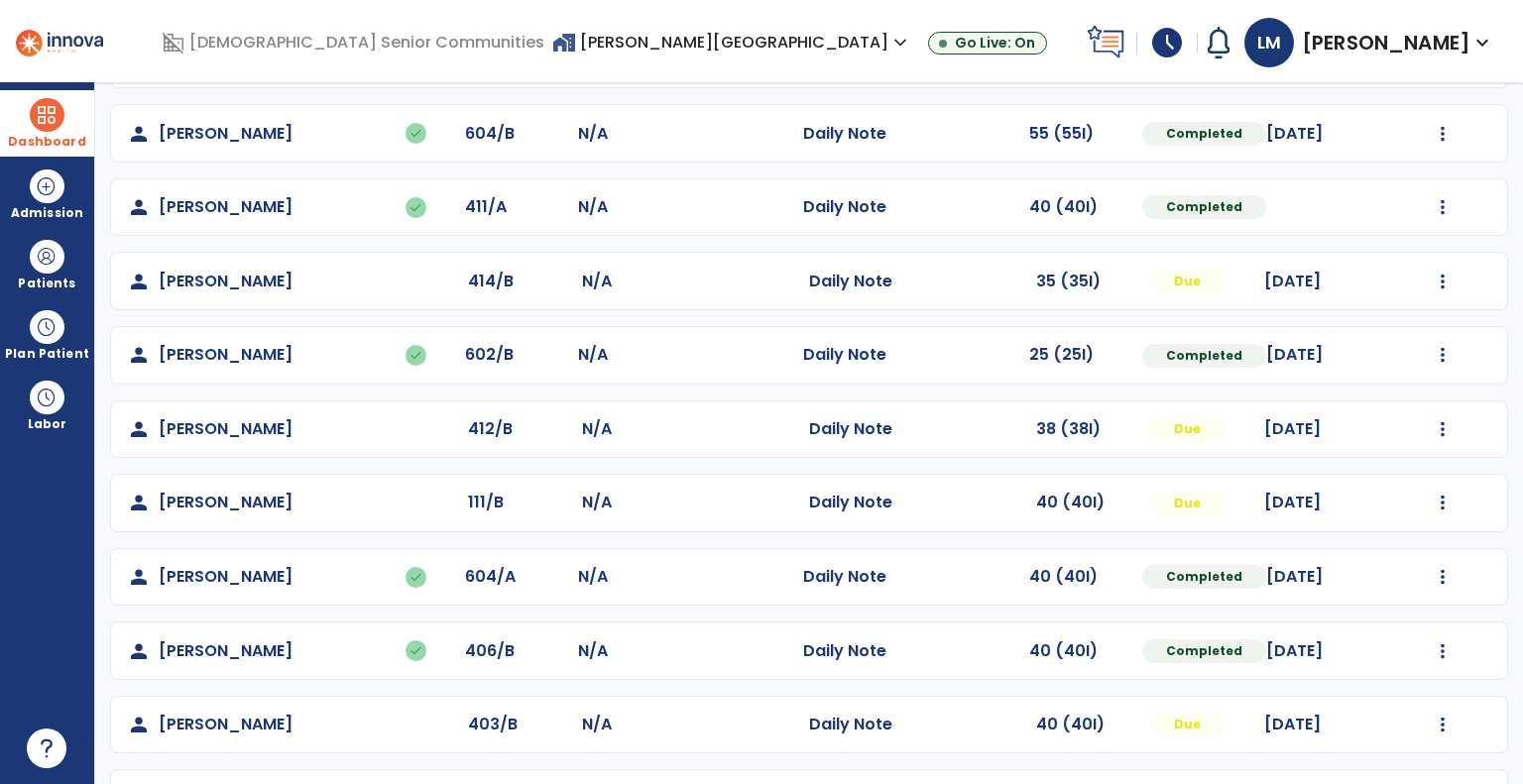 scroll, scrollTop: 294, scrollLeft: 0, axis: vertical 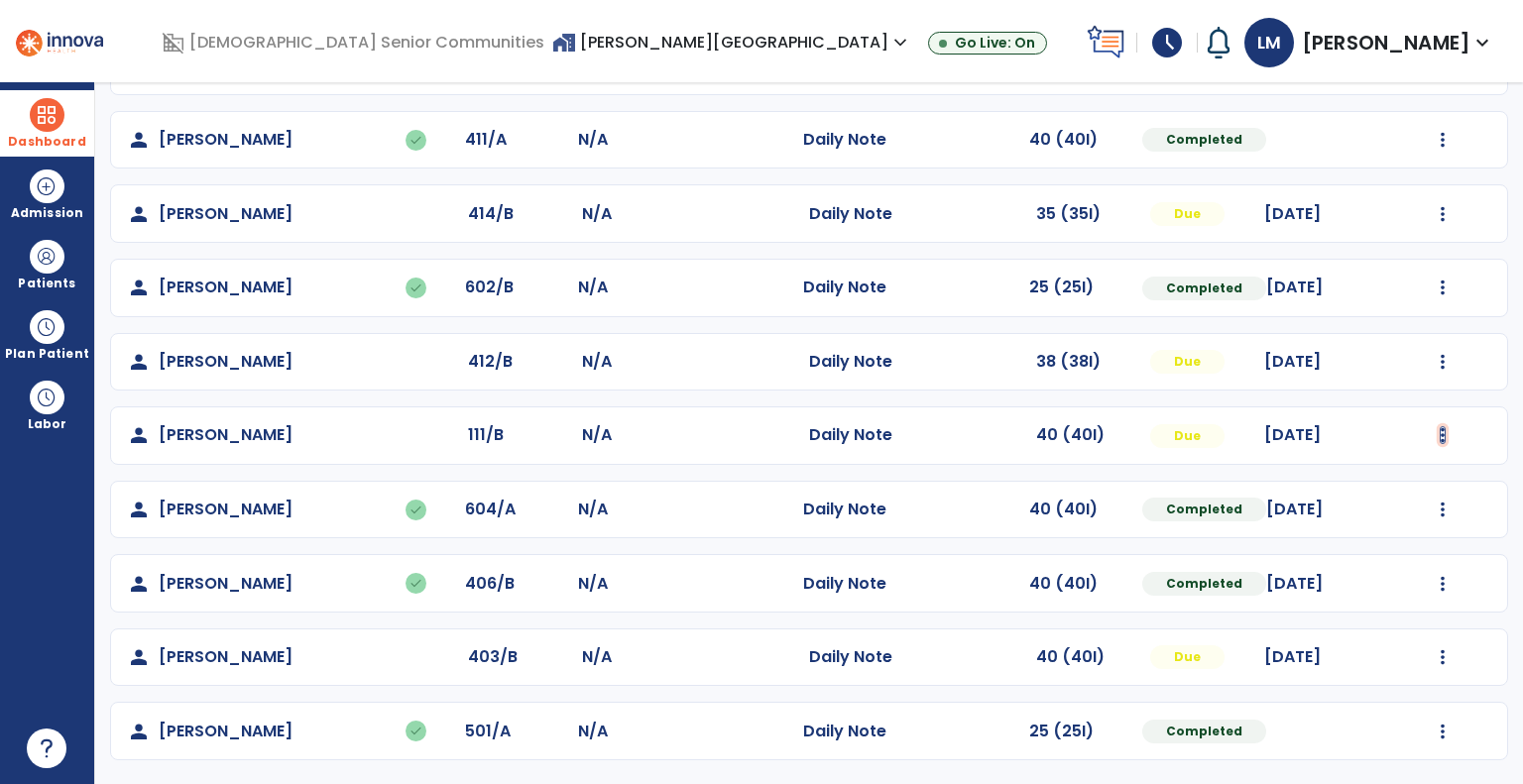 click at bounding box center (1443, -8) 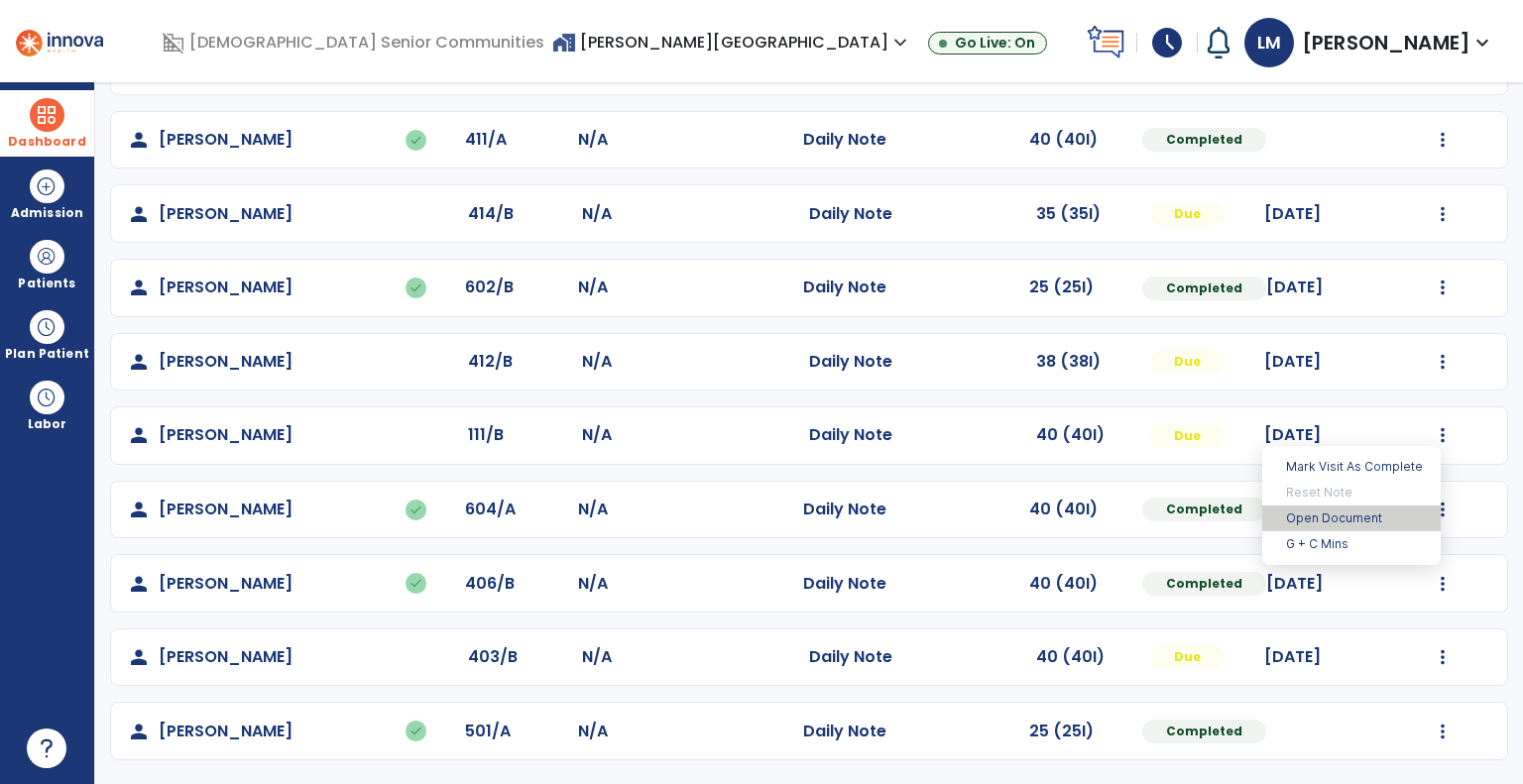 click on "Open Document" at bounding box center [1351, 518] 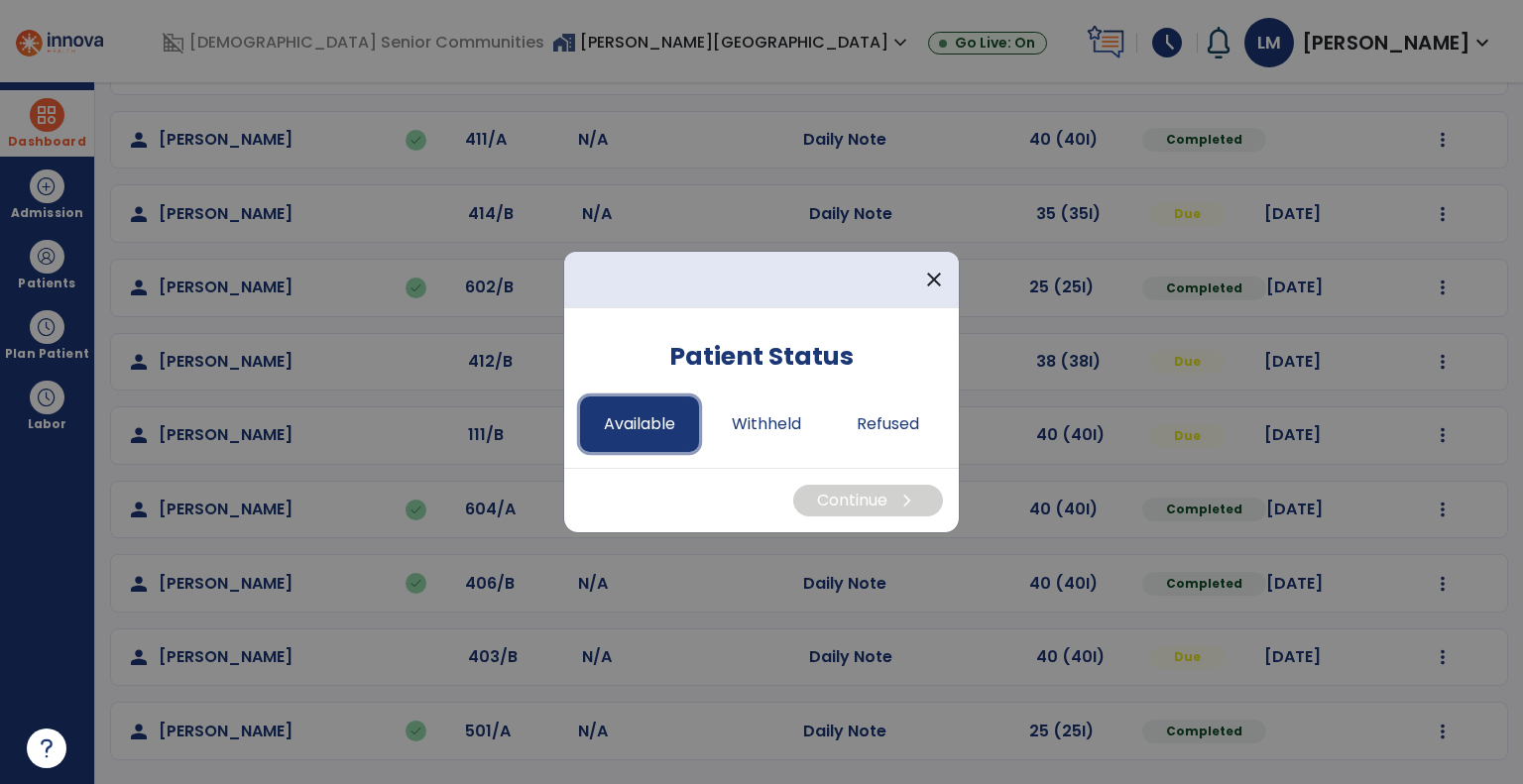 click on "Available" at bounding box center (640, 424) 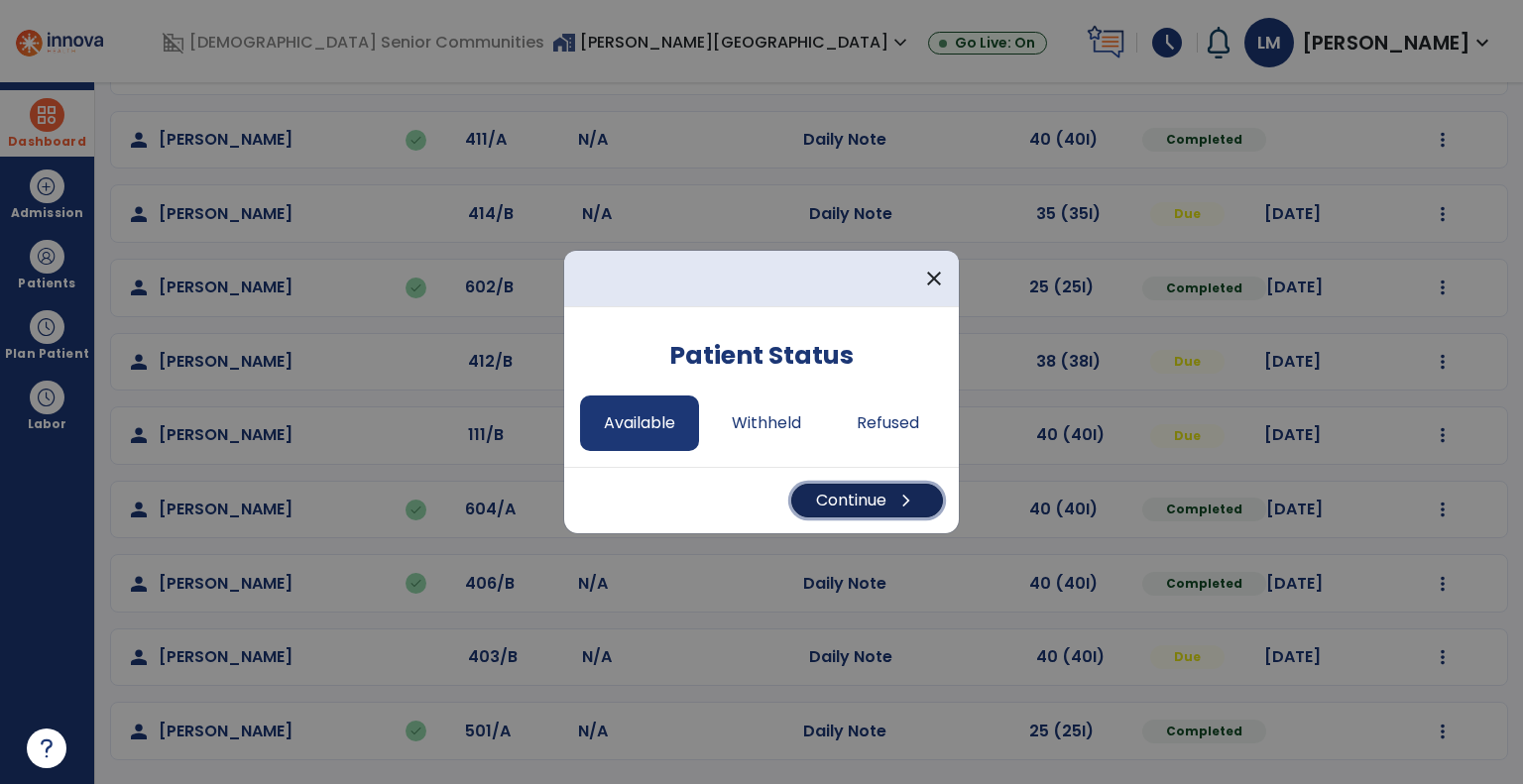 click on "Continue   chevron_right" at bounding box center [867, 501] 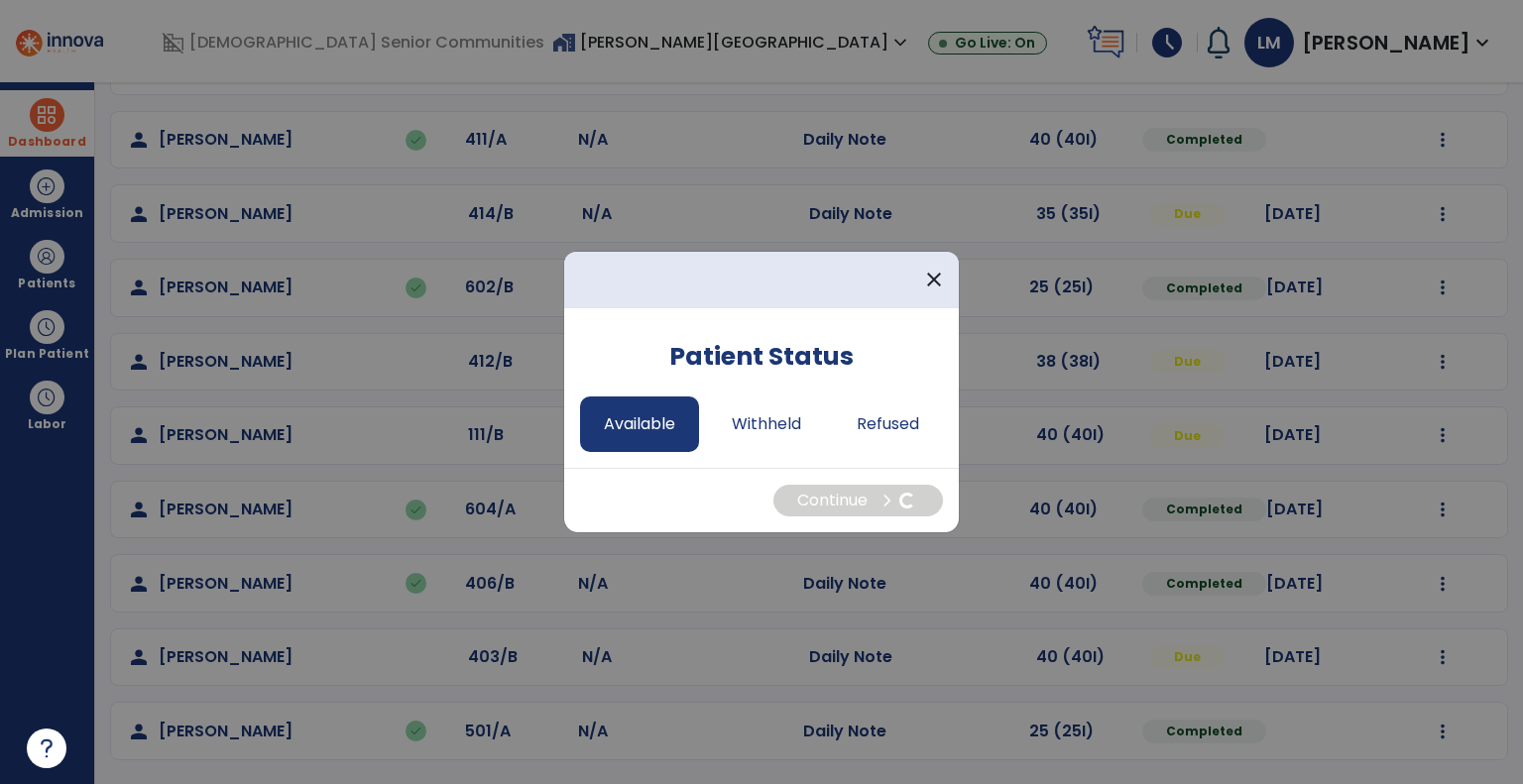 select on "*" 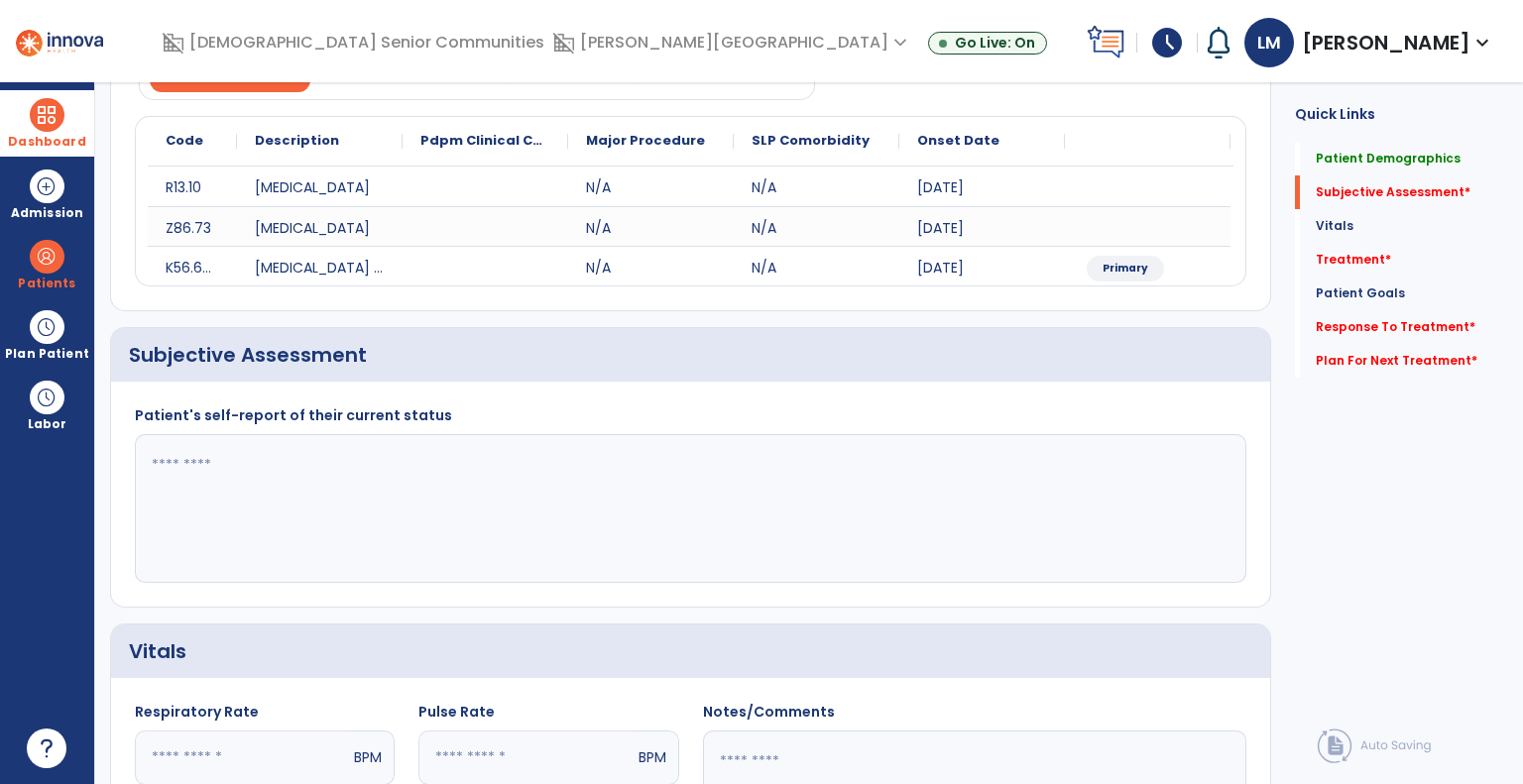 click 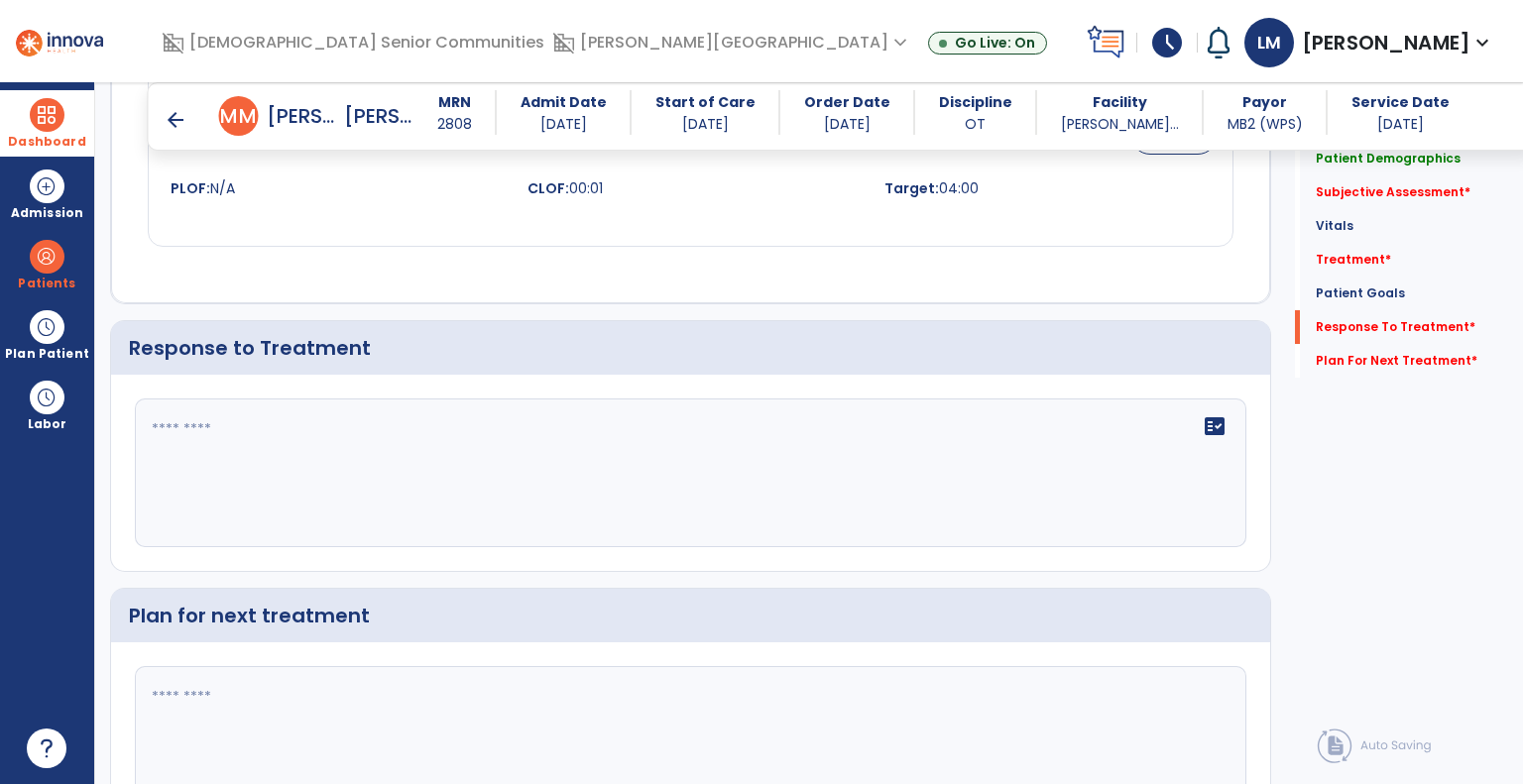 scroll, scrollTop: 2608, scrollLeft: 0, axis: vertical 